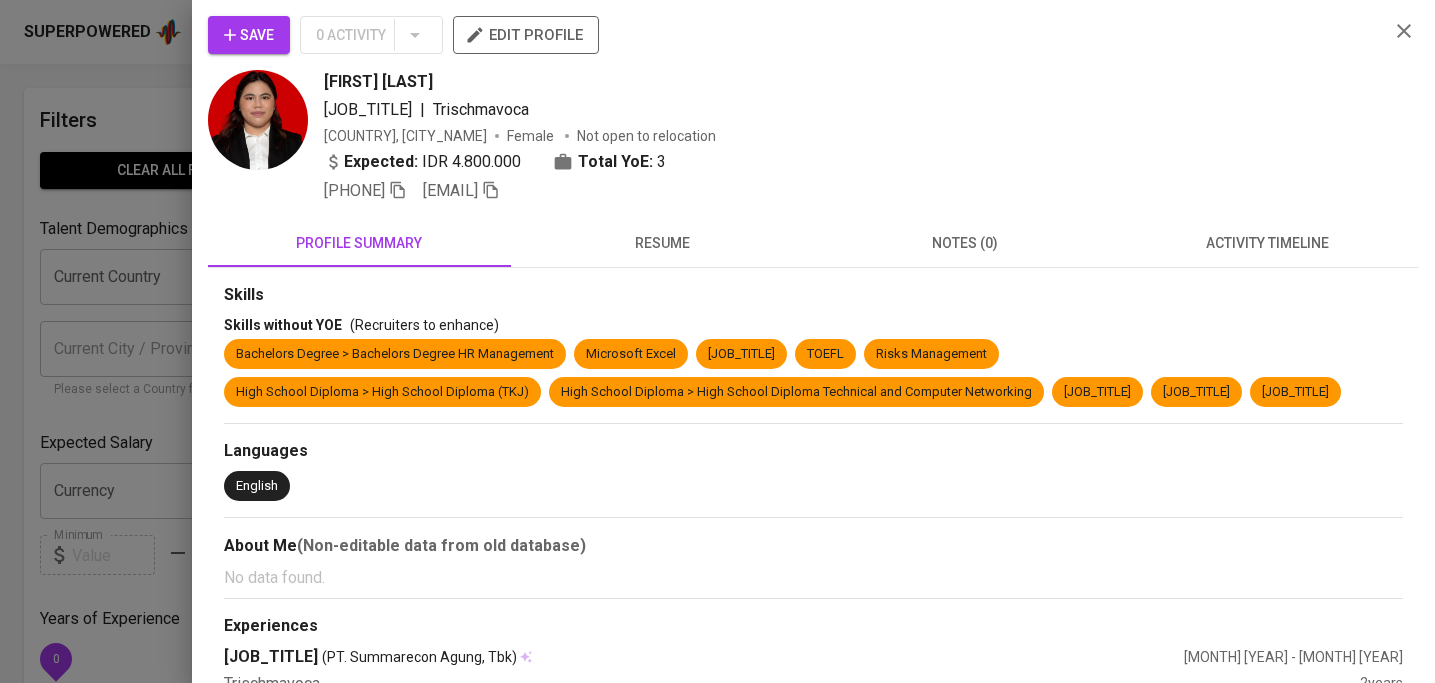 scroll, scrollTop: 337, scrollLeft: 0, axis: vertical 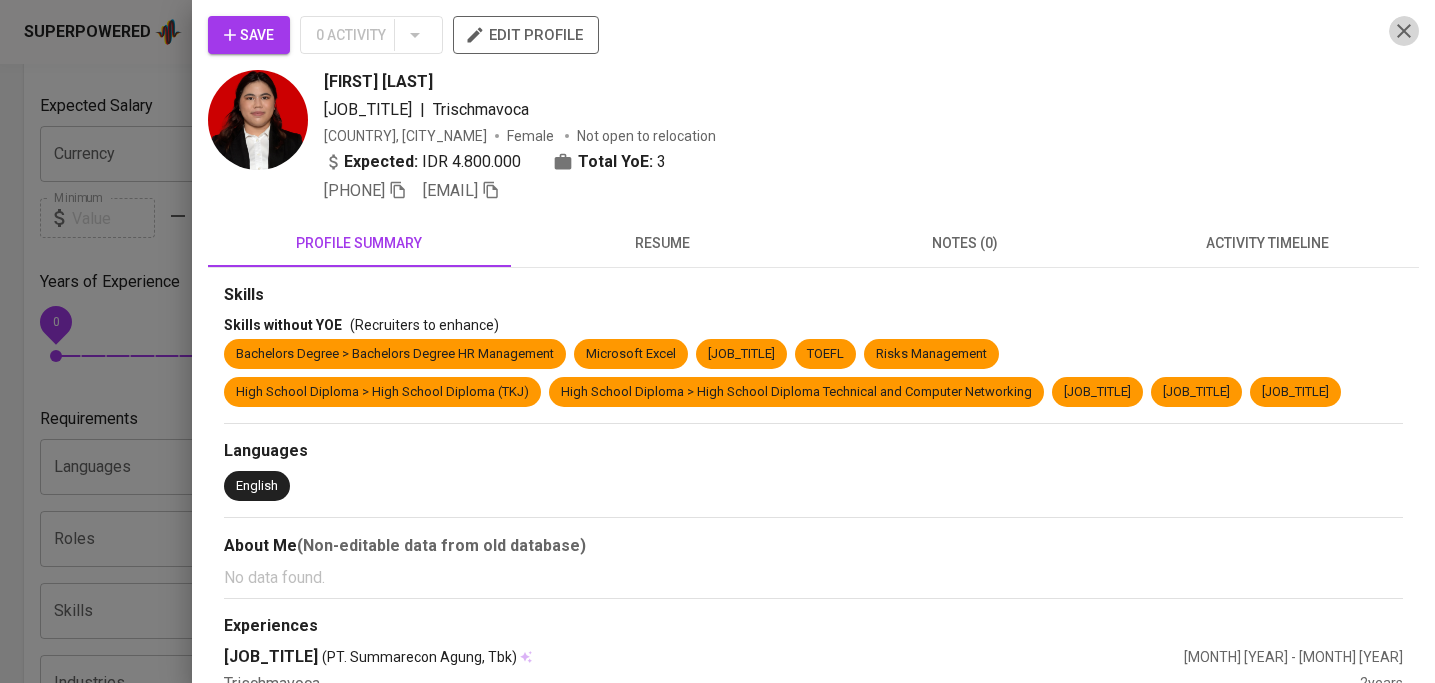 click 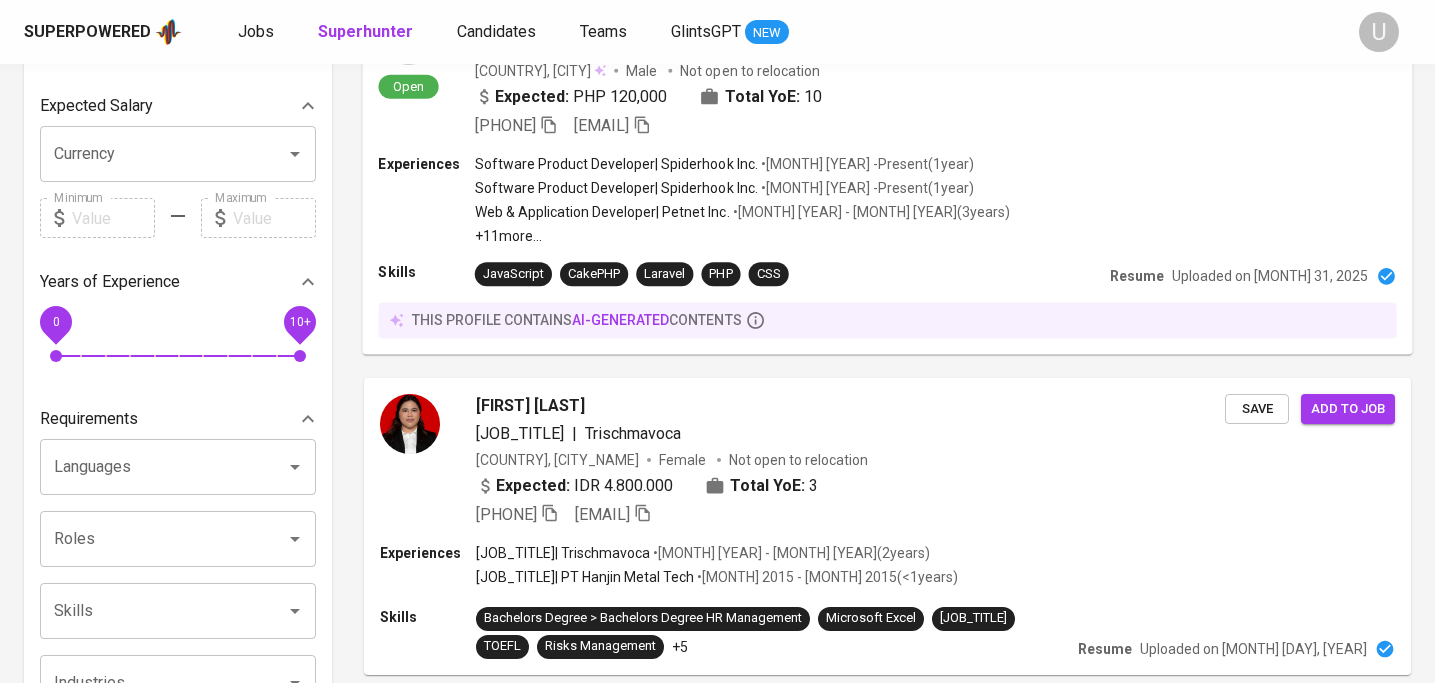 scroll, scrollTop: 0, scrollLeft: 0, axis: both 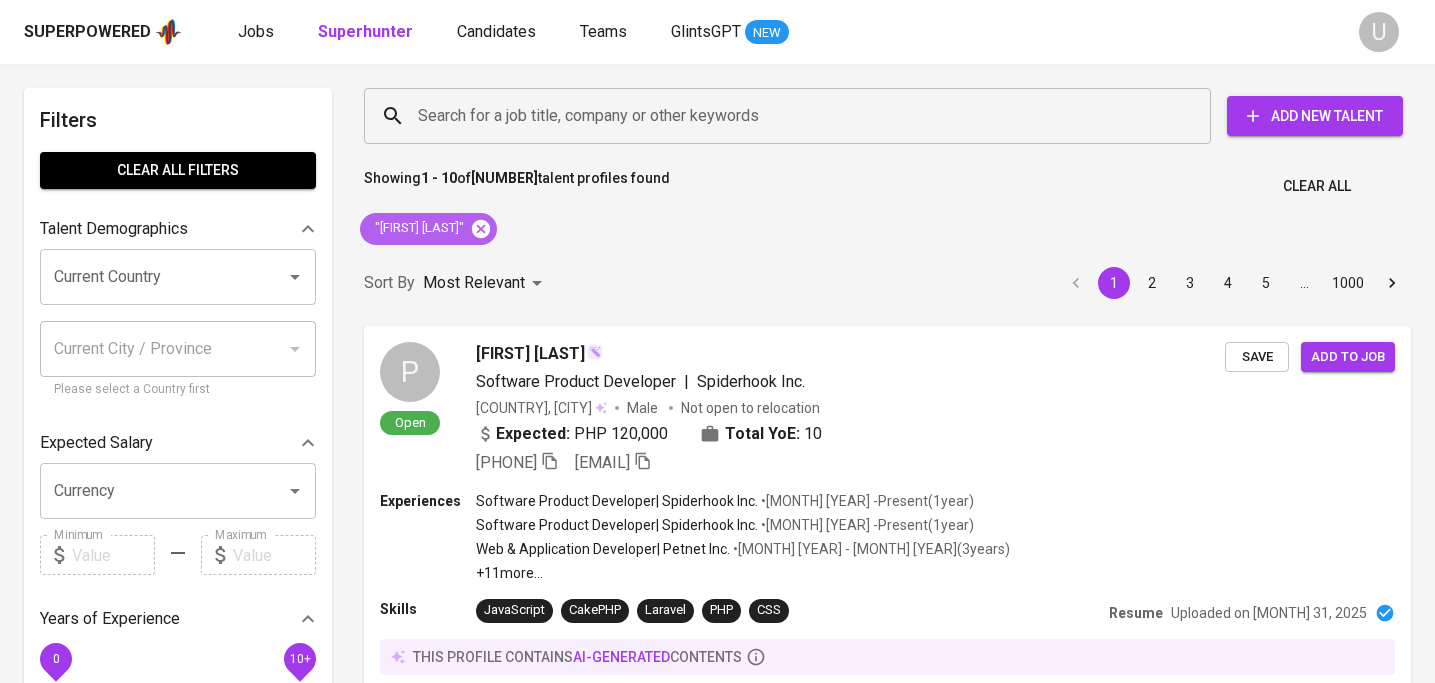 click 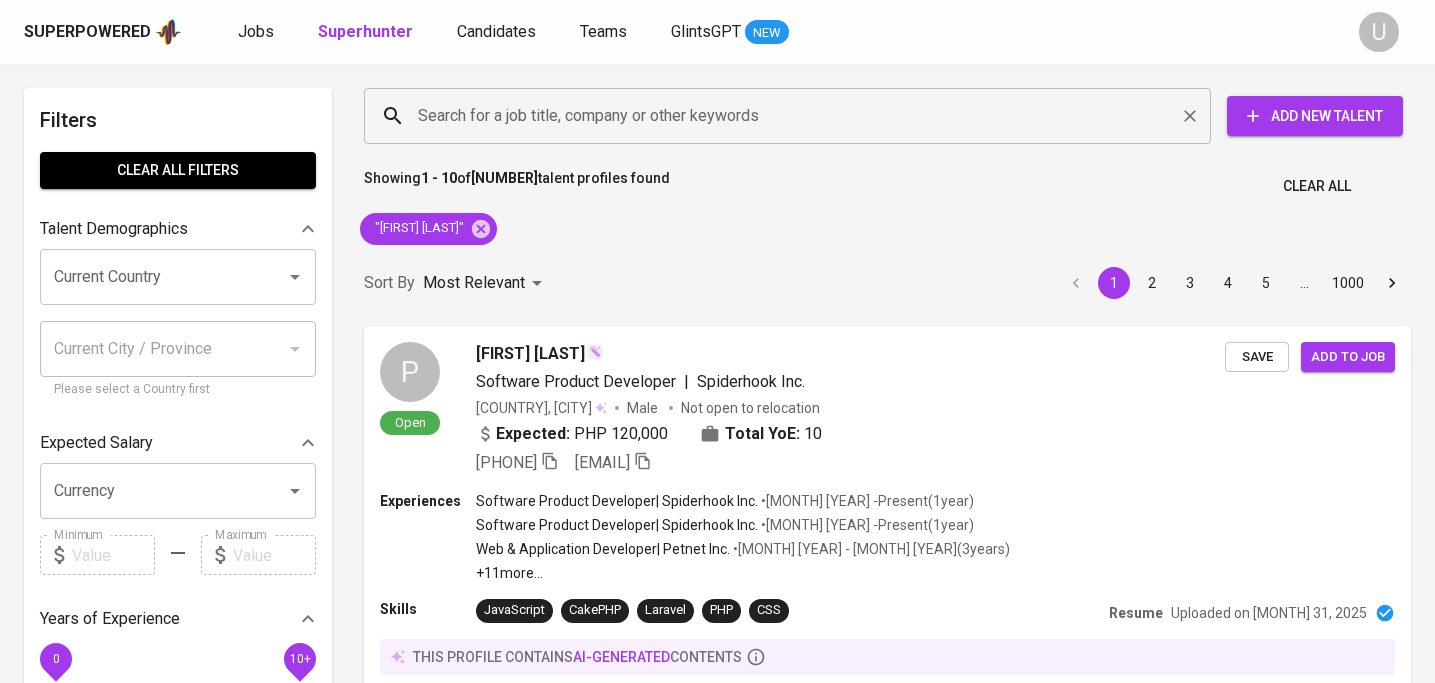 click on "Search for a job title, company or other keywords" at bounding box center [792, 116] 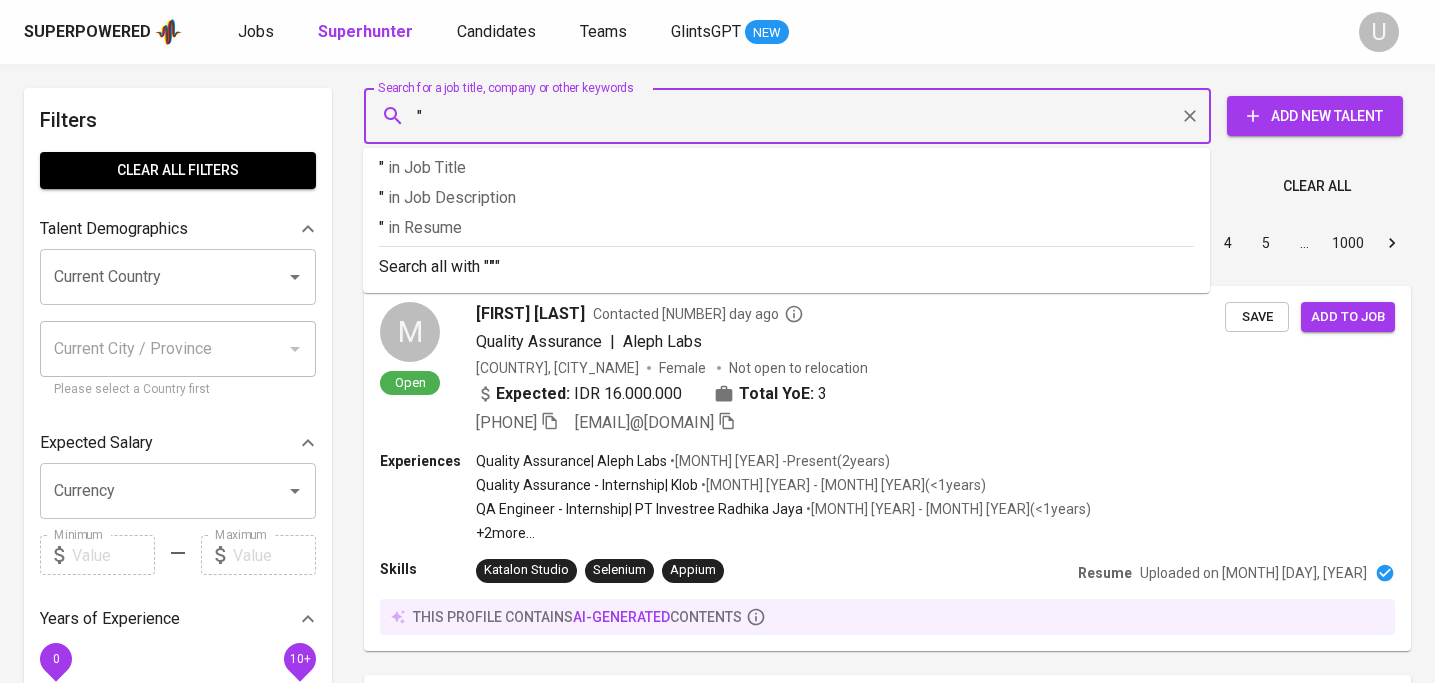 paste on "[FIRST] [LAST]" 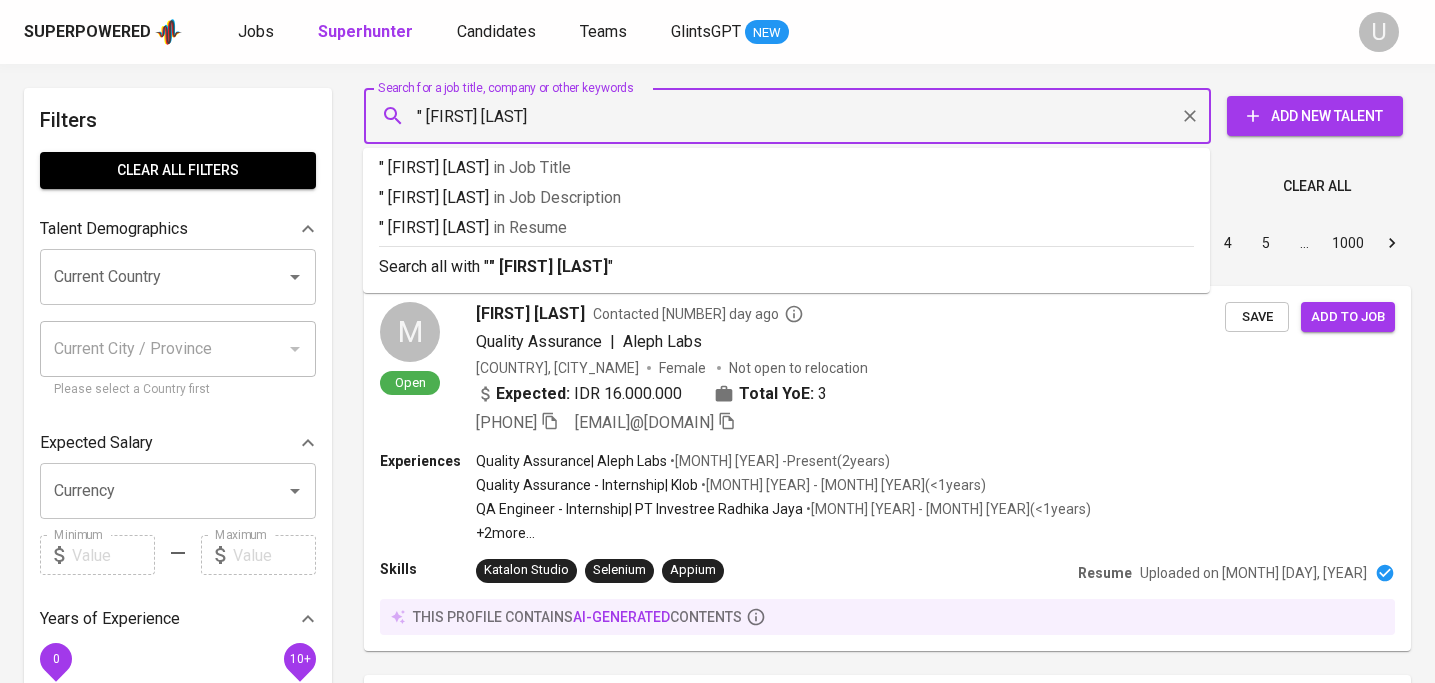 type on ""[FIRST] [LAST]"" 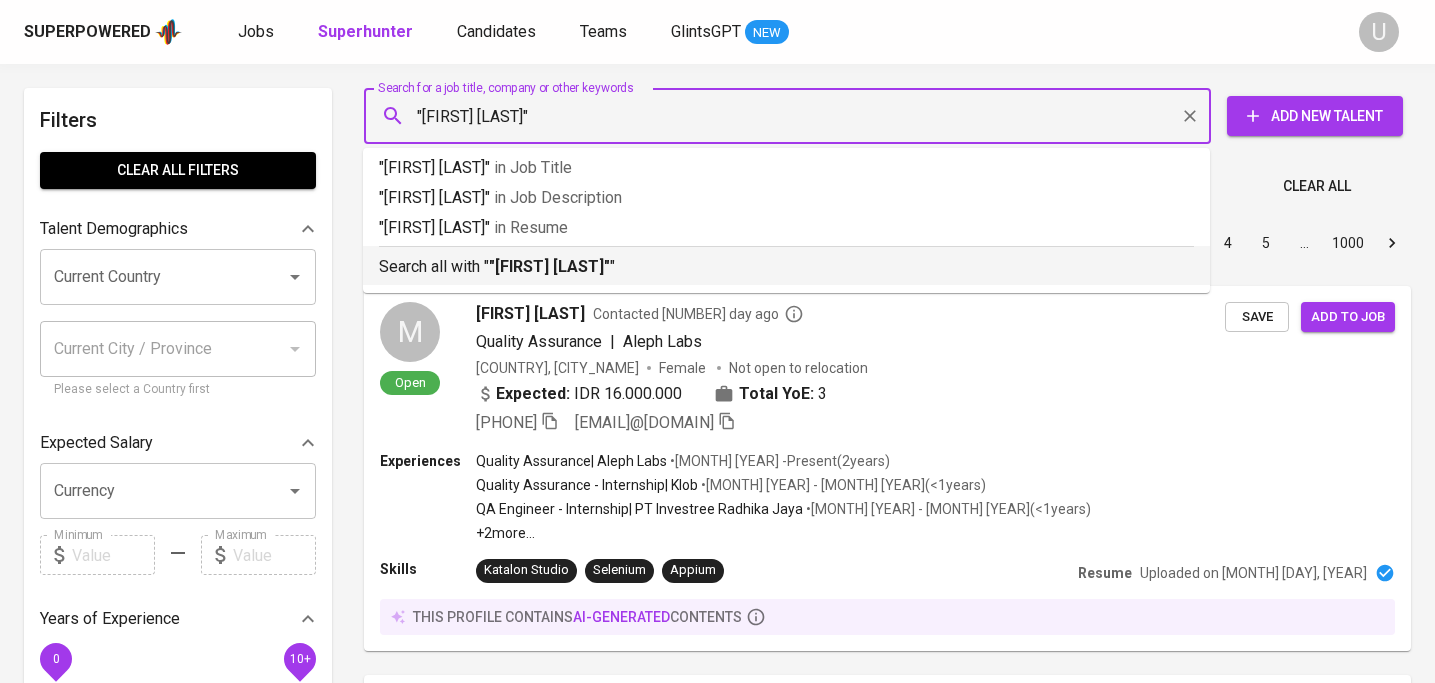 click on "Search all with "[FIRST] [LAST]"" at bounding box center [786, 267] 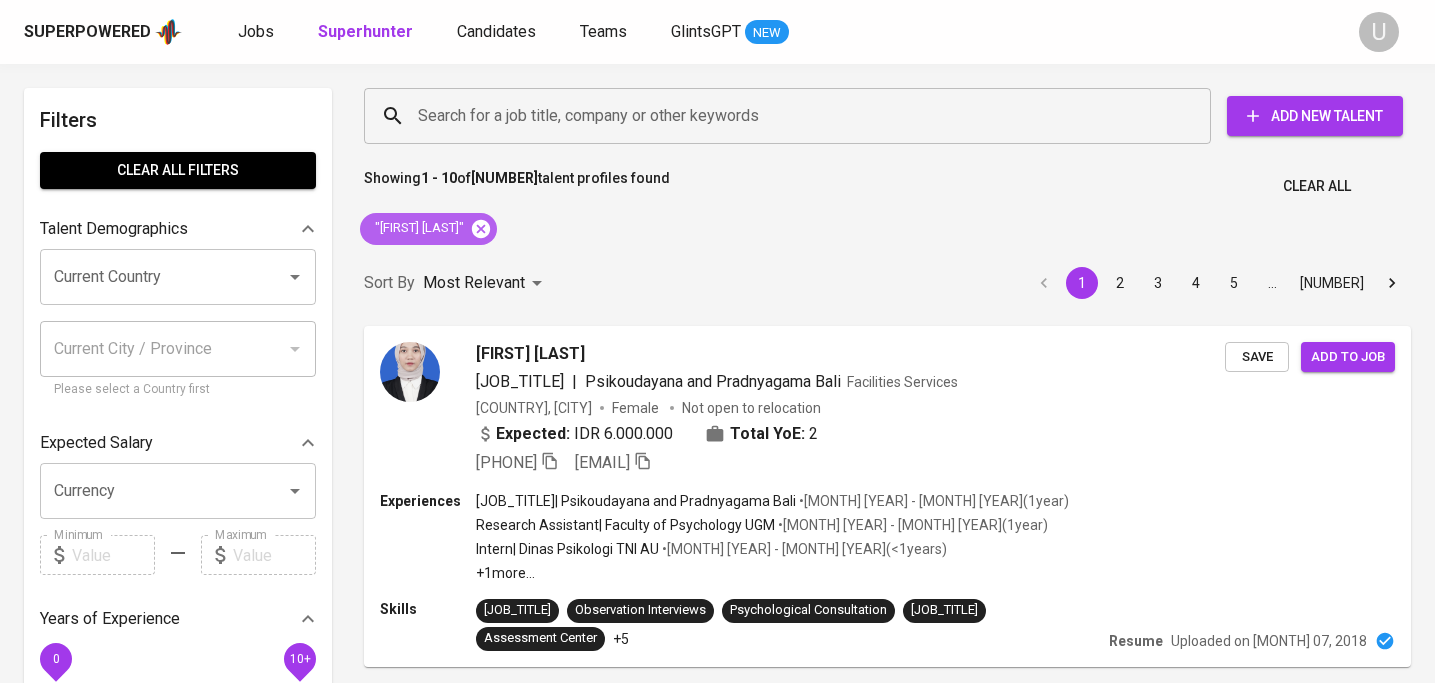 click 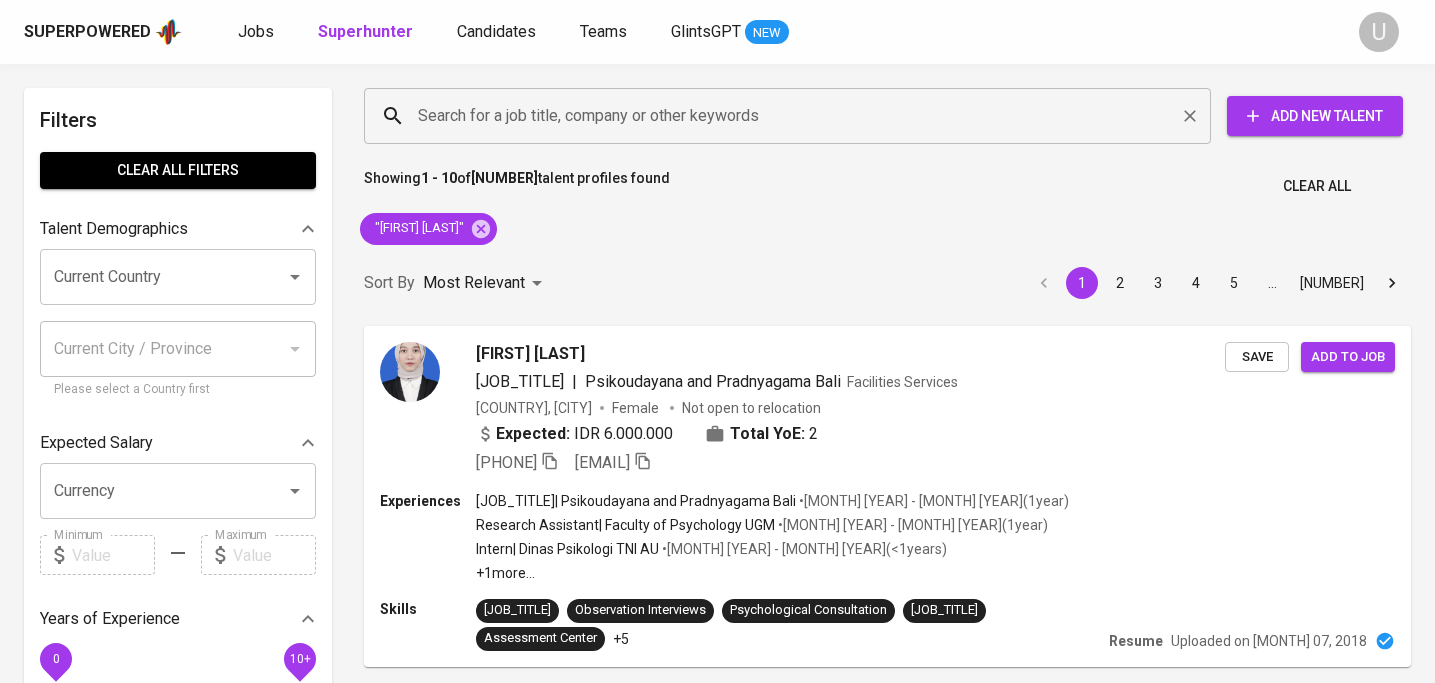 click on "Search for a job title, company or other keywords" at bounding box center (792, 116) 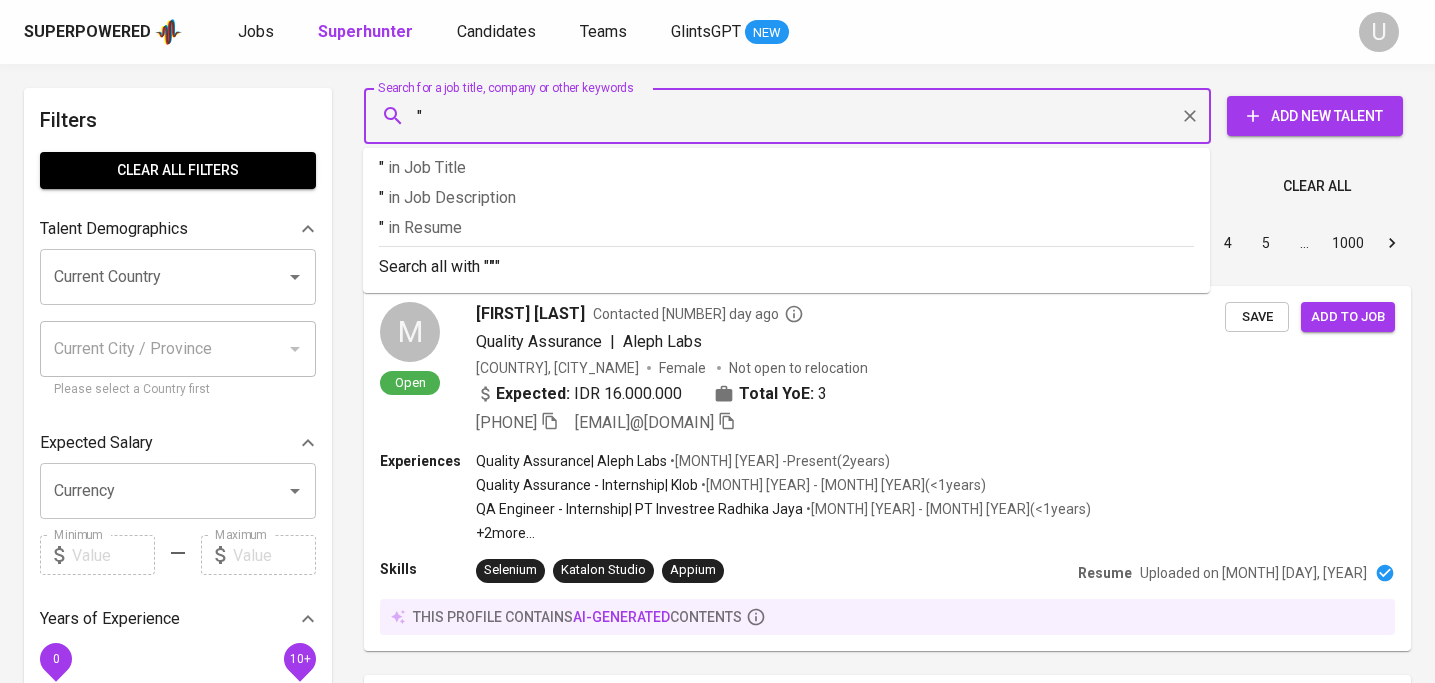 paste on "[FIRST] [LAST]" 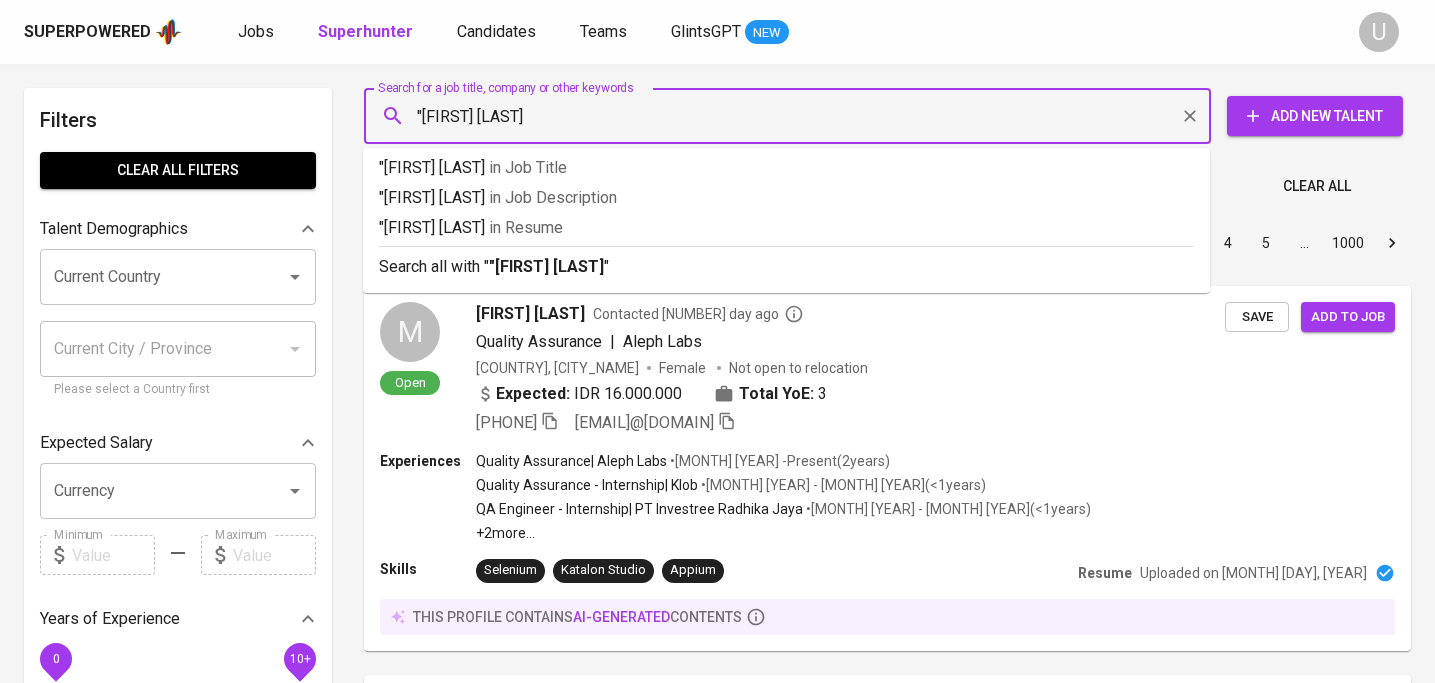 type on "" [FIRST] [LAST]" 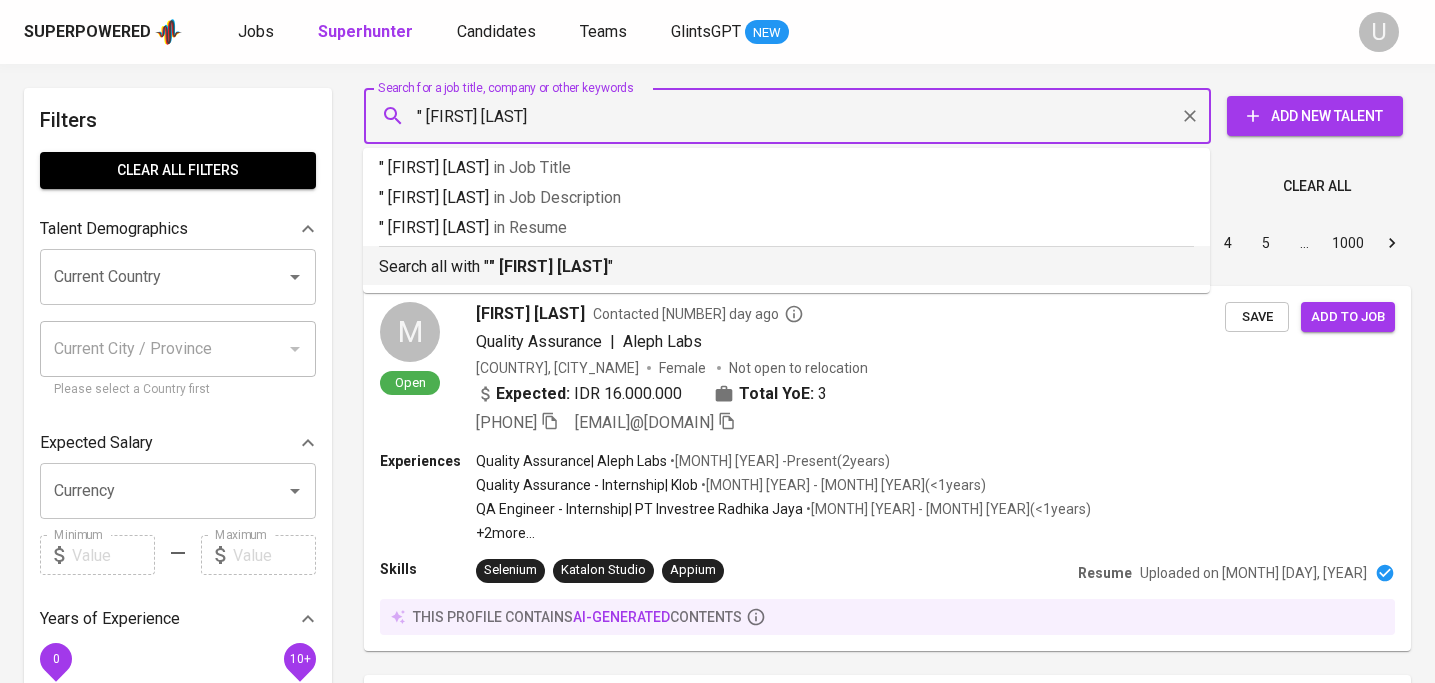 click on "" [FIRST] [LAST]" at bounding box center (548, 266) 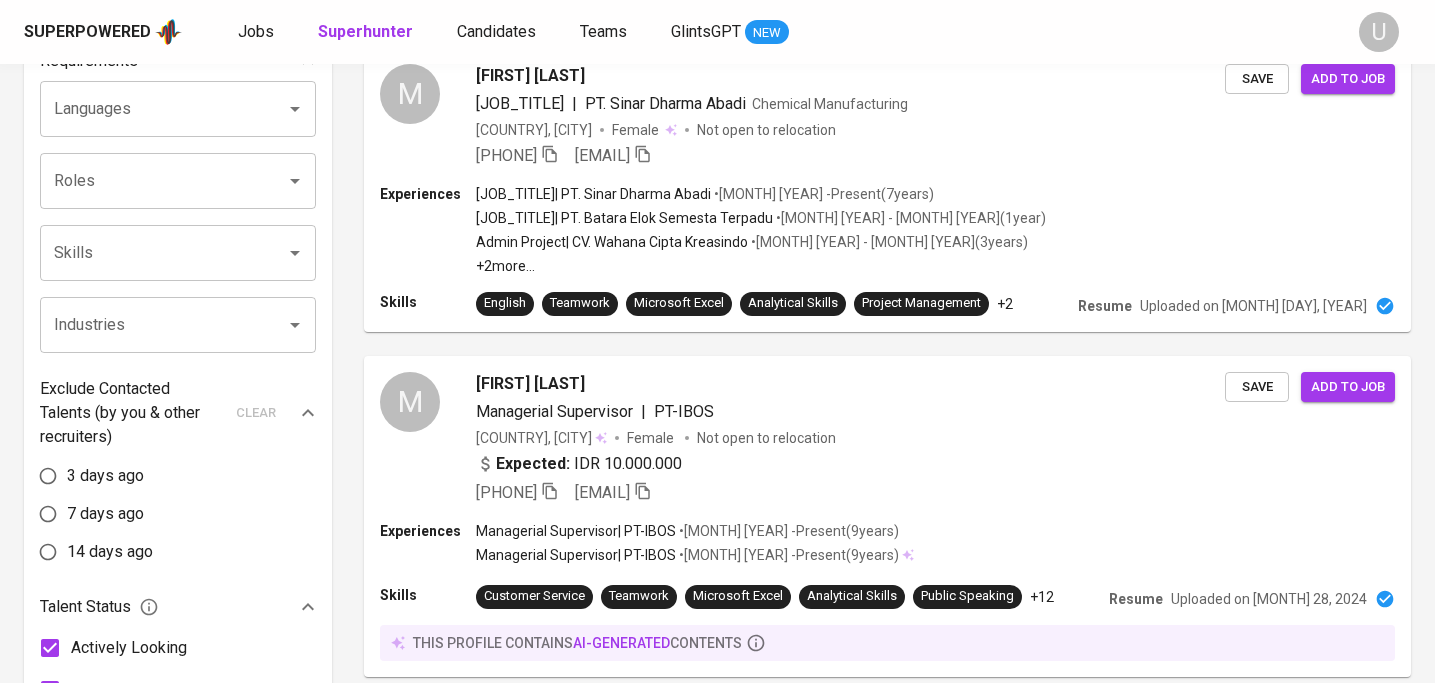 scroll, scrollTop: 0, scrollLeft: 0, axis: both 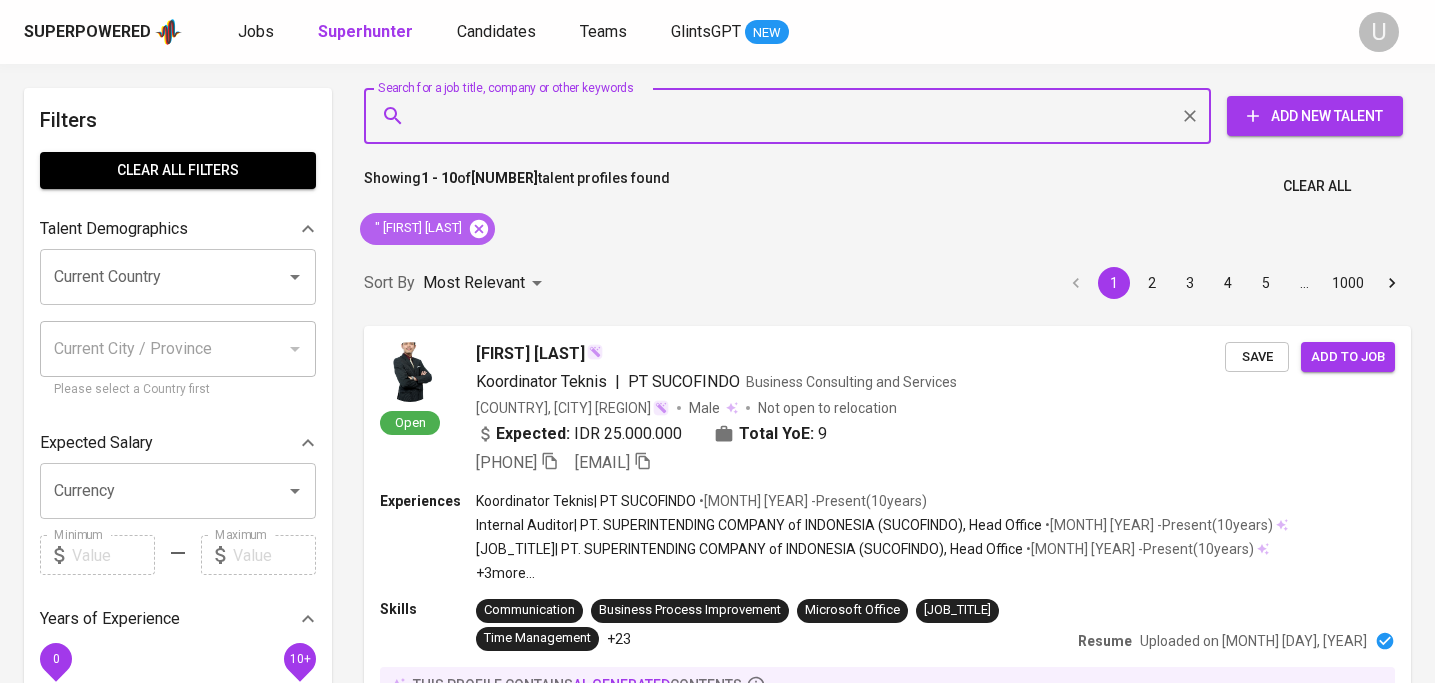 click 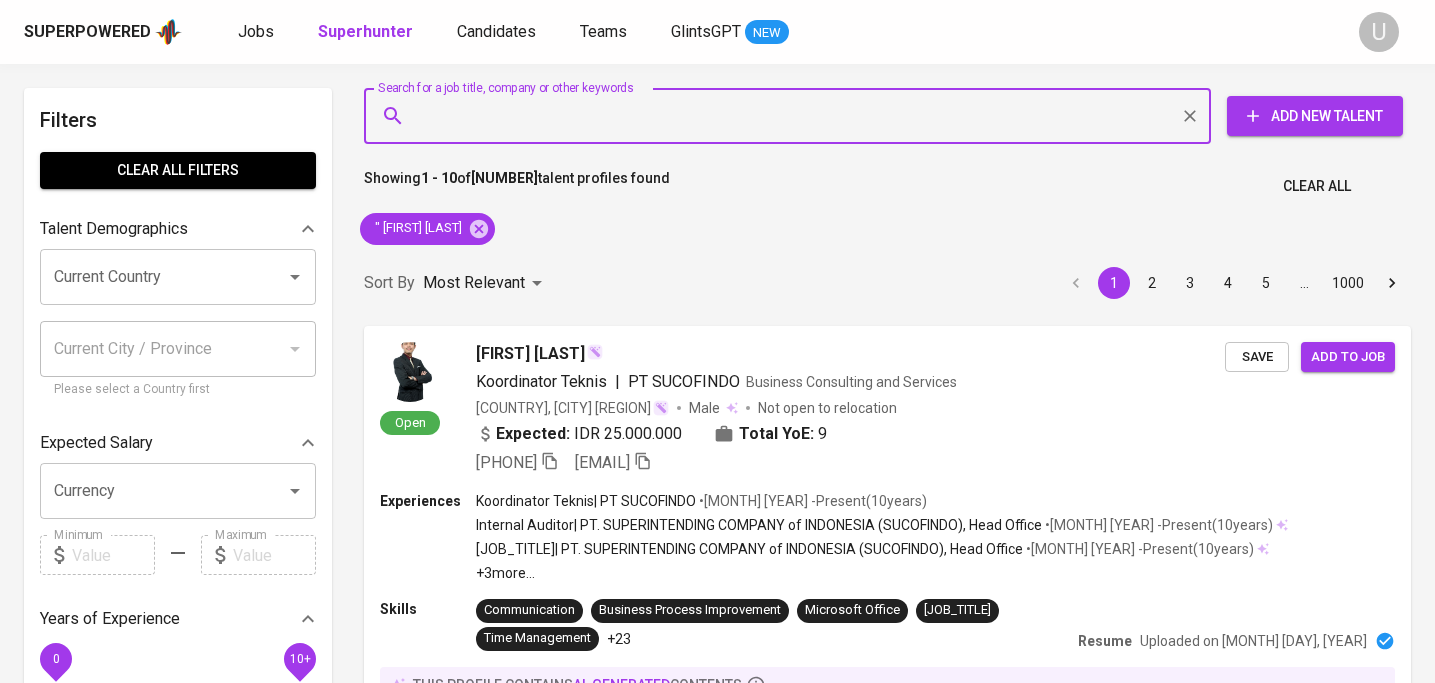 click on "Search for a job title, company or other keywords" at bounding box center [792, 116] 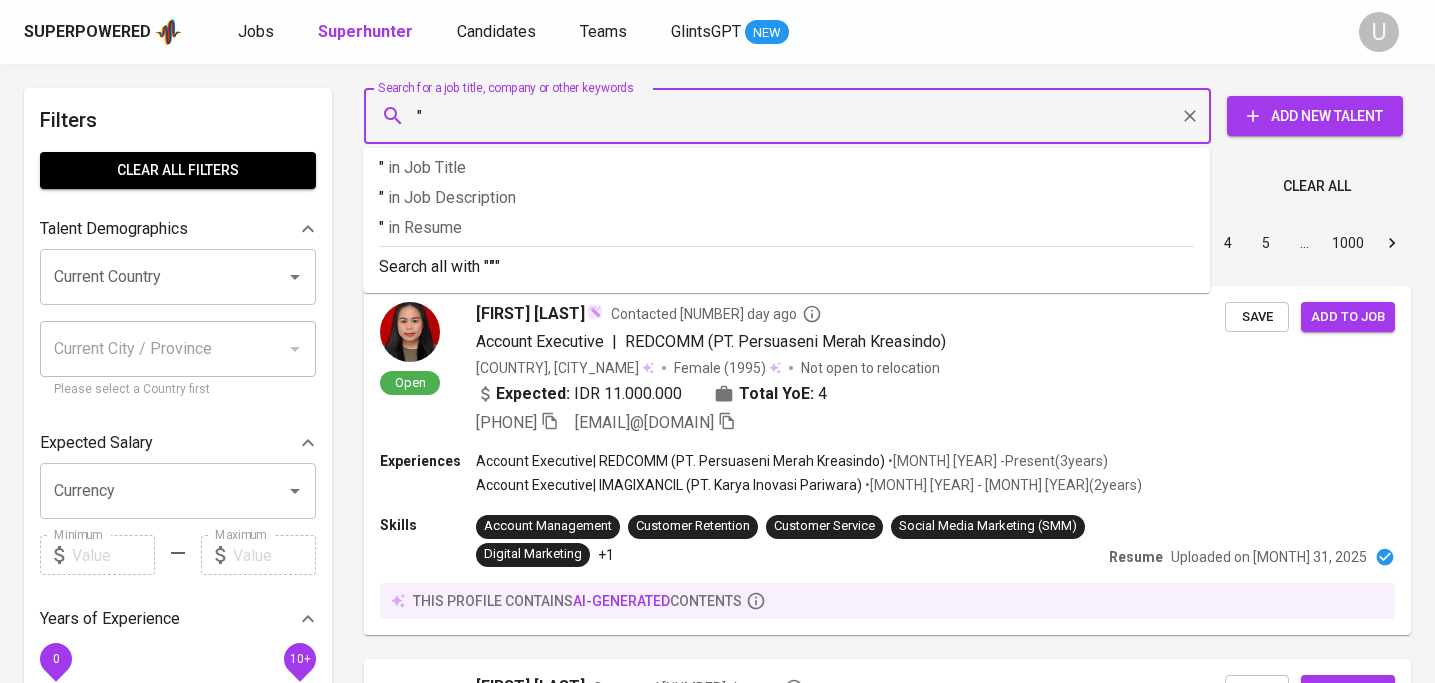 paste on "[FIRST] [LAST]" 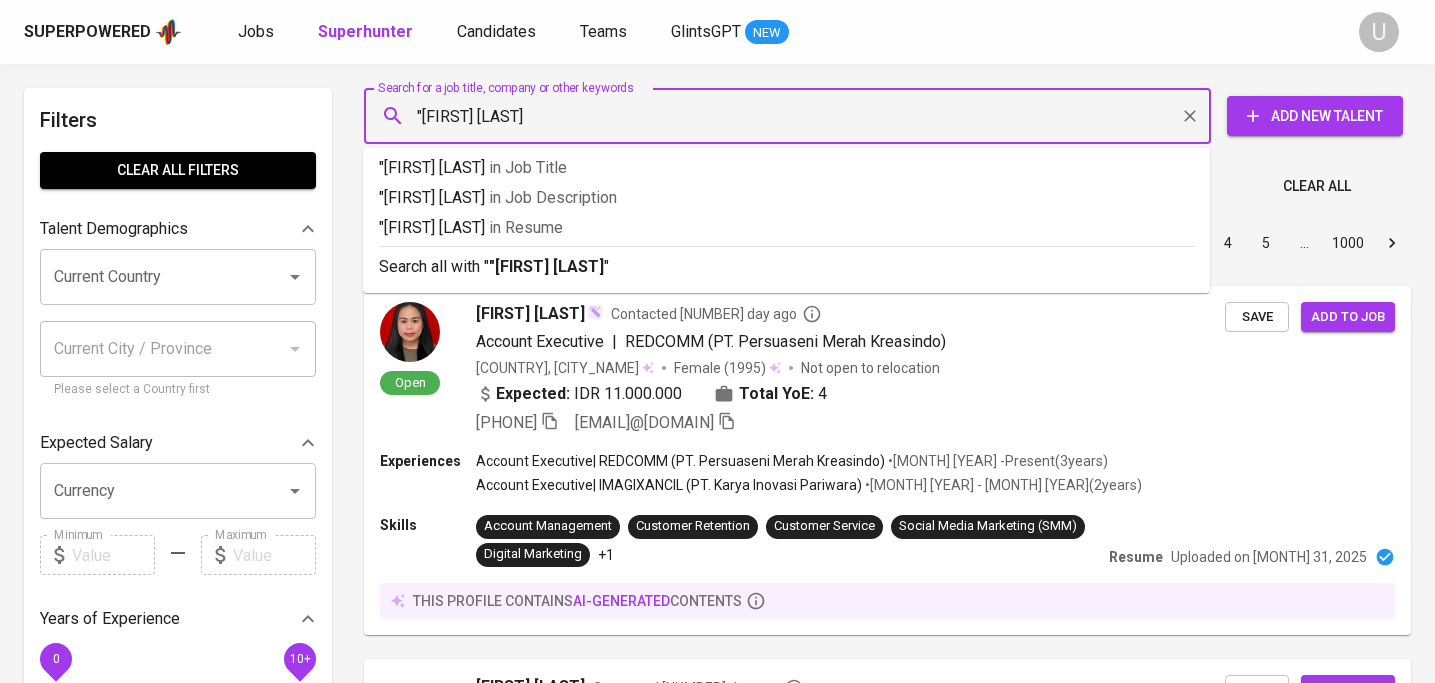 type on "" [FIRST] [LAST] "" 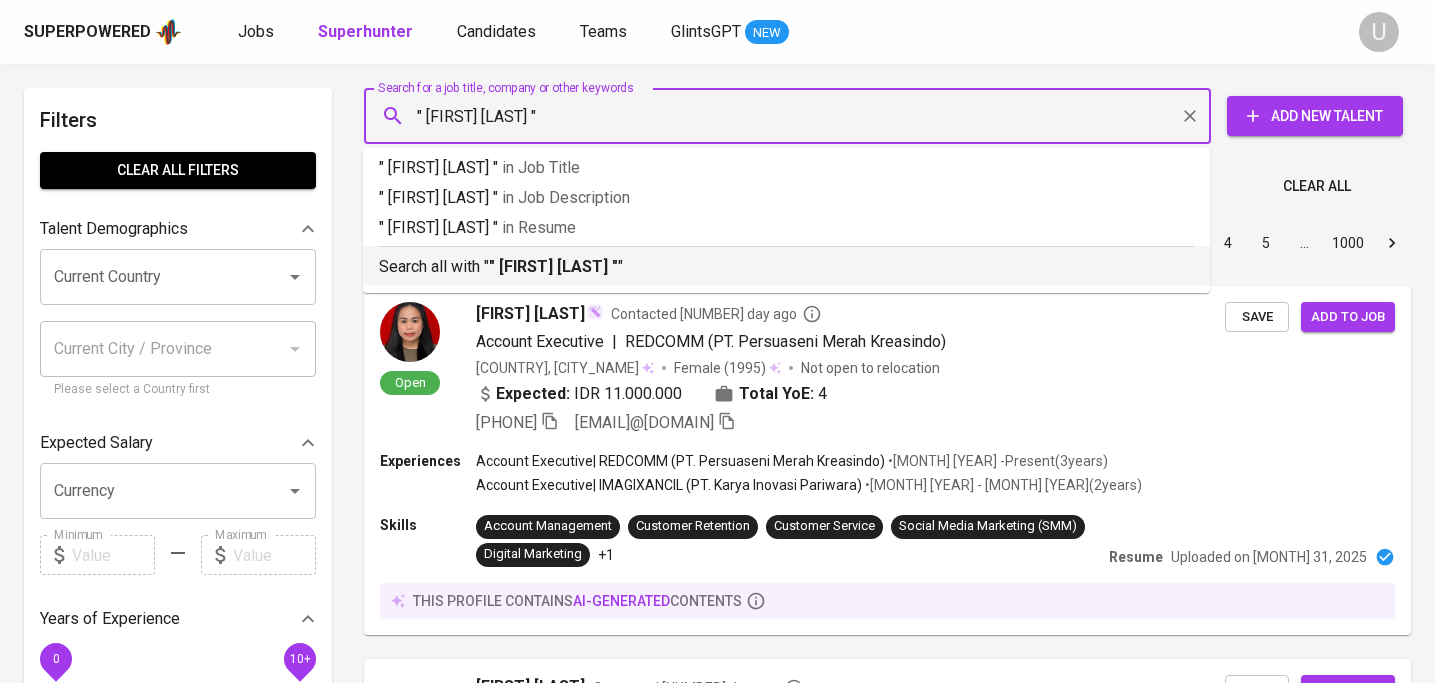 click on "Search all with " "Christine R" "" at bounding box center (786, 267) 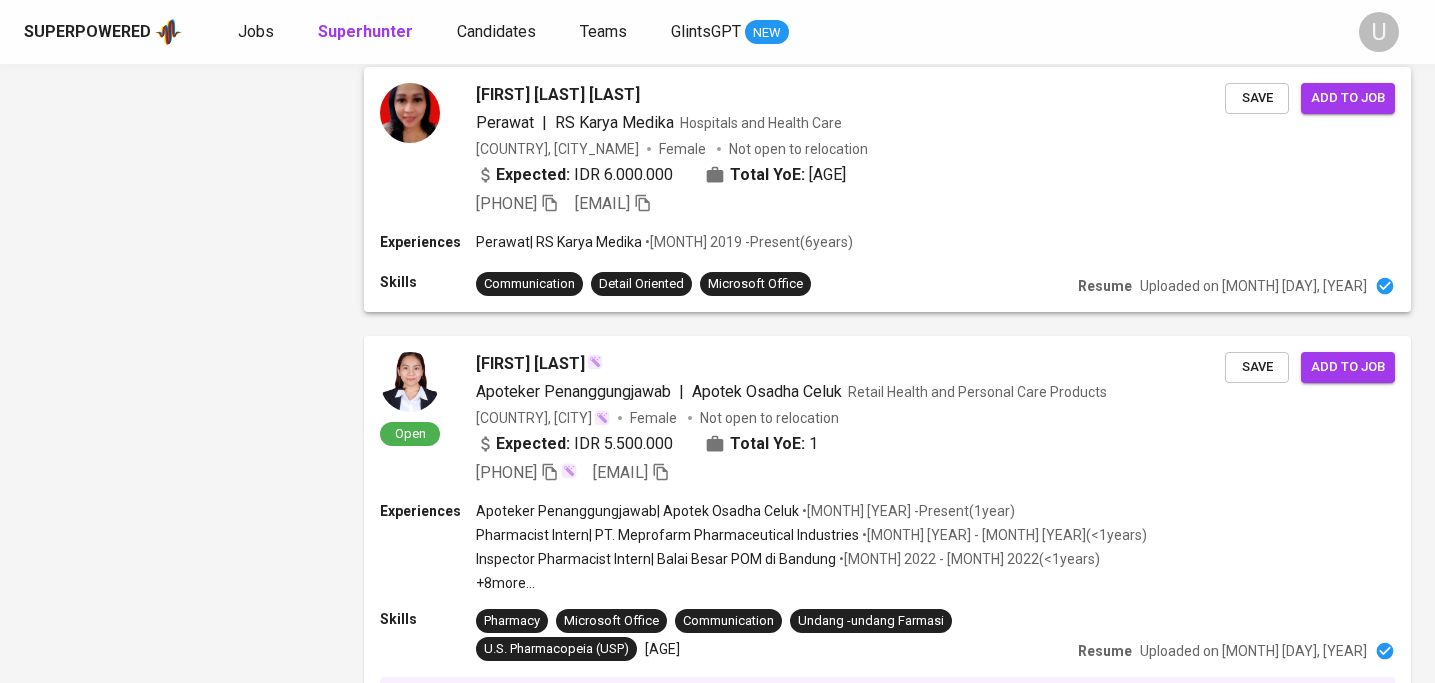 scroll, scrollTop: 3154, scrollLeft: 0, axis: vertical 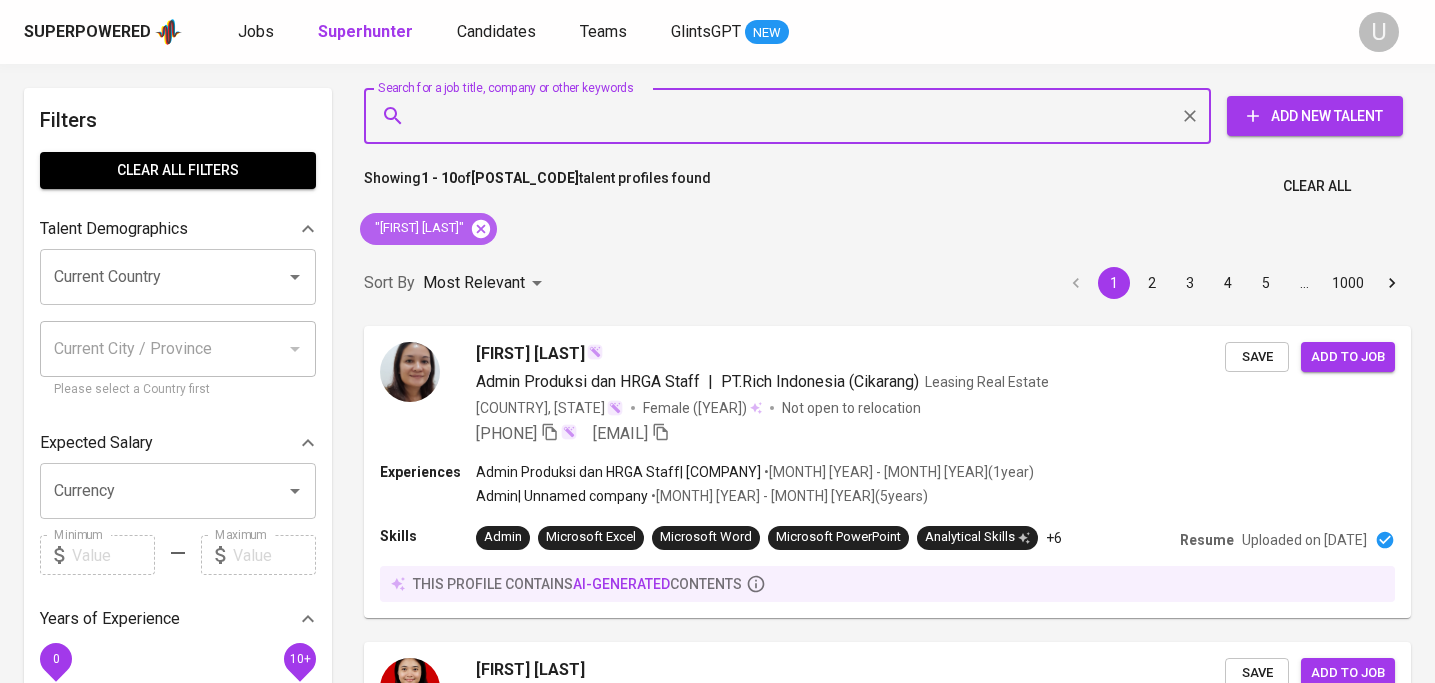 click 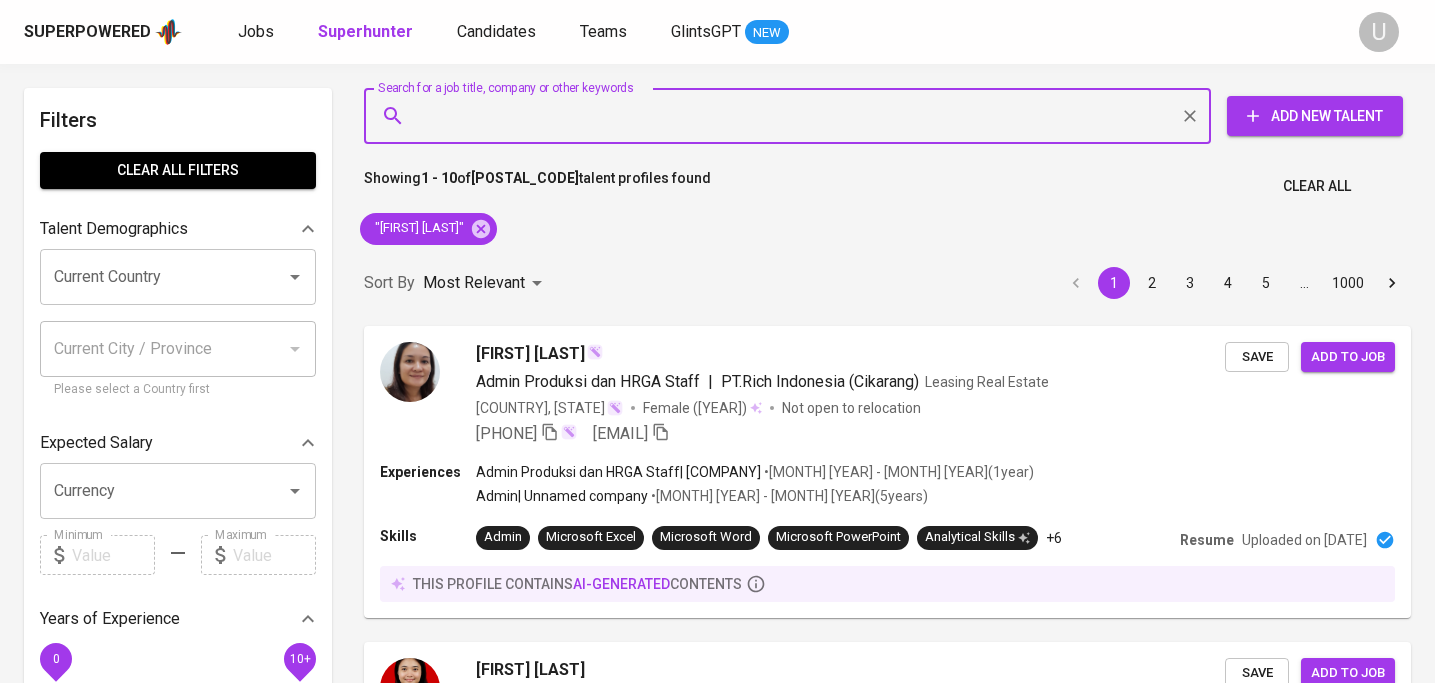 click on "Search for a job title, company or other keywords" at bounding box center (792, 116) 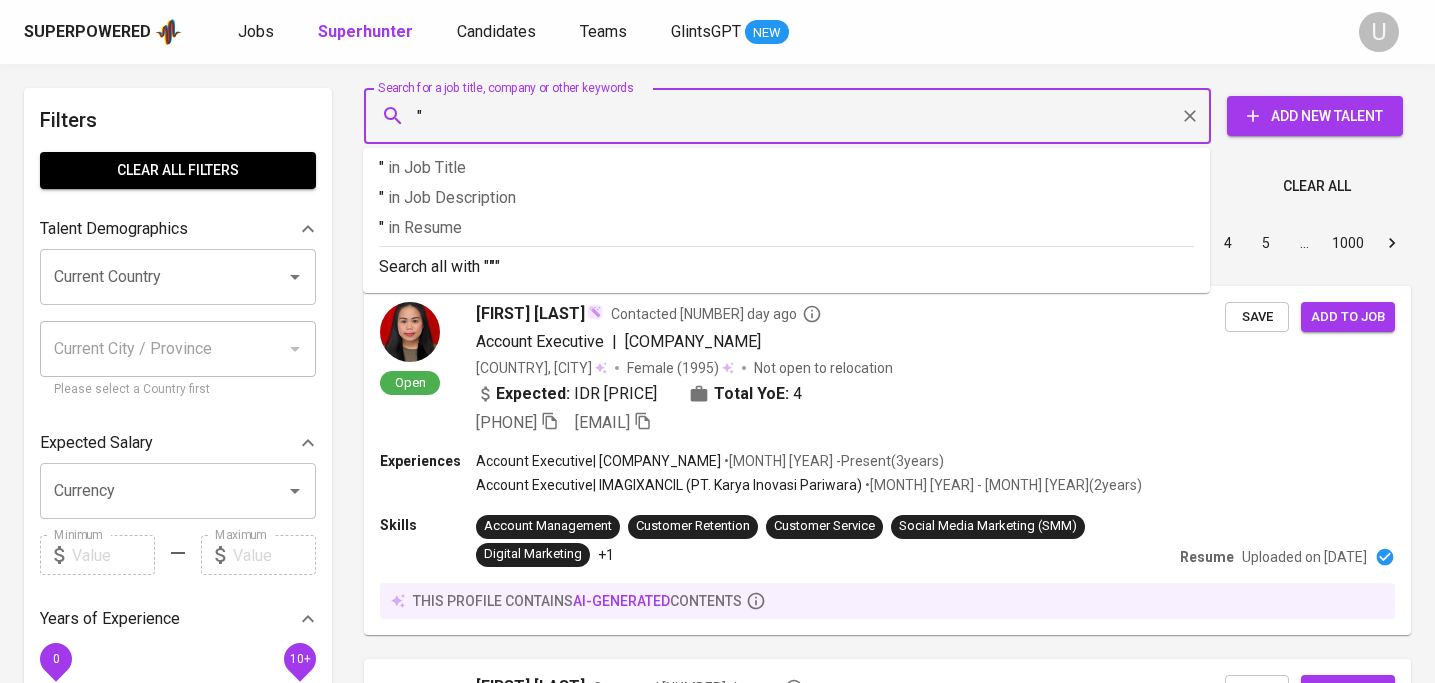 paste on "Louisa Nethania Chendrawan" 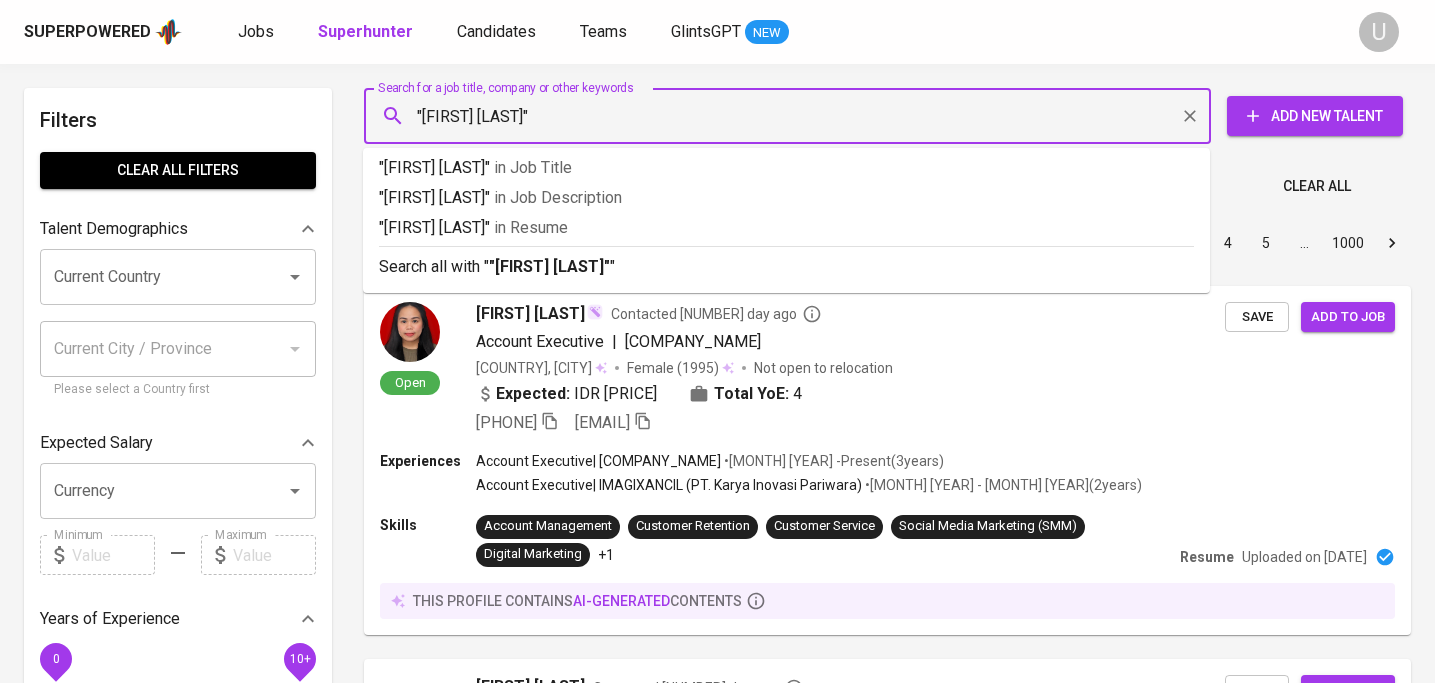type on ""Louisa Nethania Chendrawan"" 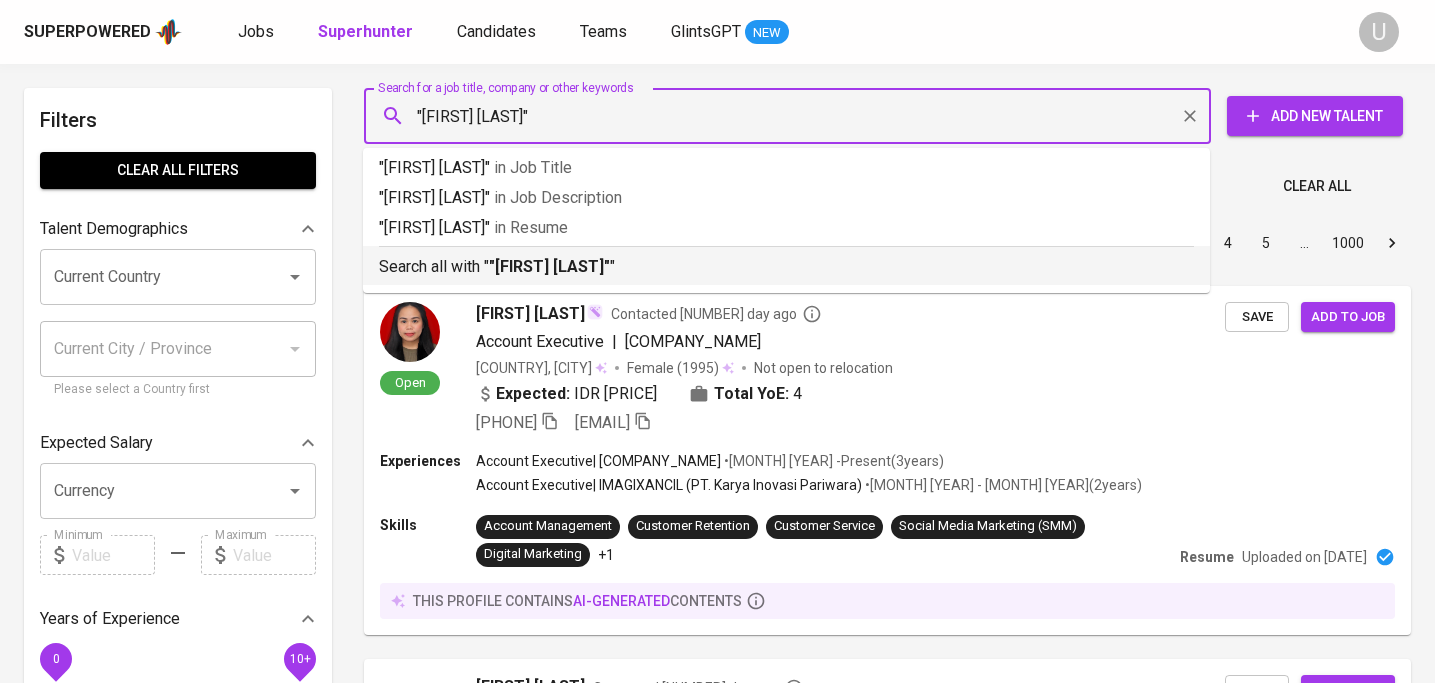 click on "Search all with " "Louisa Nethania Chendrawan" "" at bounding box center (786, 267) 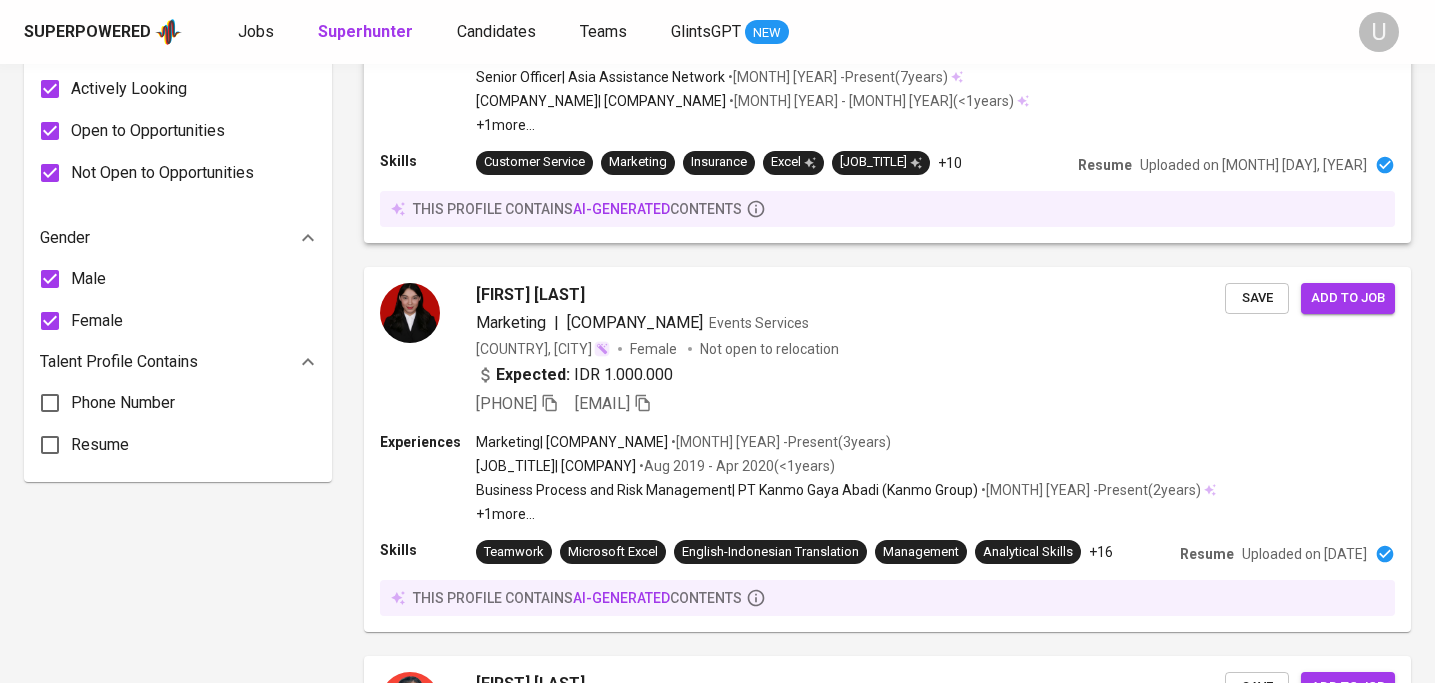 scroll, scrollTop: 1257, scrollLeft: 0, axis: vertical 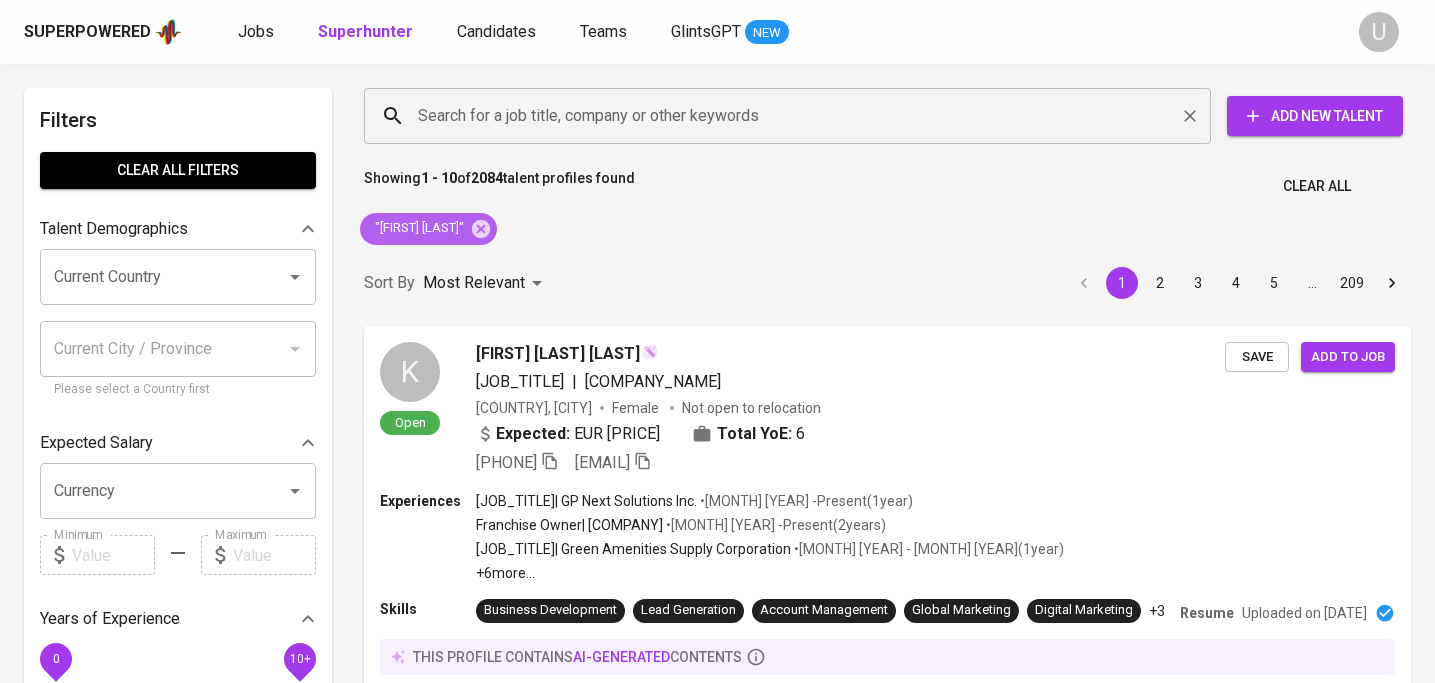 drag, startPoint x: 569, startPoint y: 227, endPoint x: 558, endPoint y: 126, distance: 101.597244 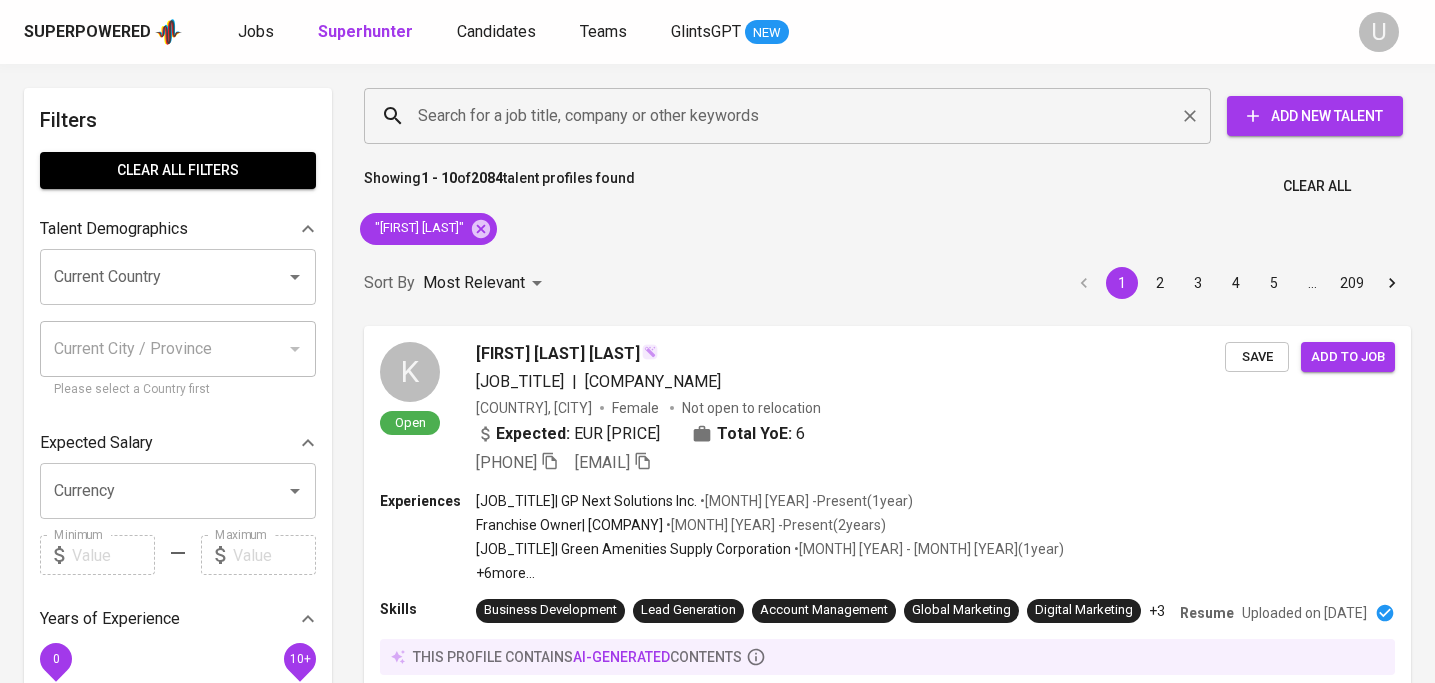 click on "Search for a job title, company or other keywords" at bounding box center [787, 116] 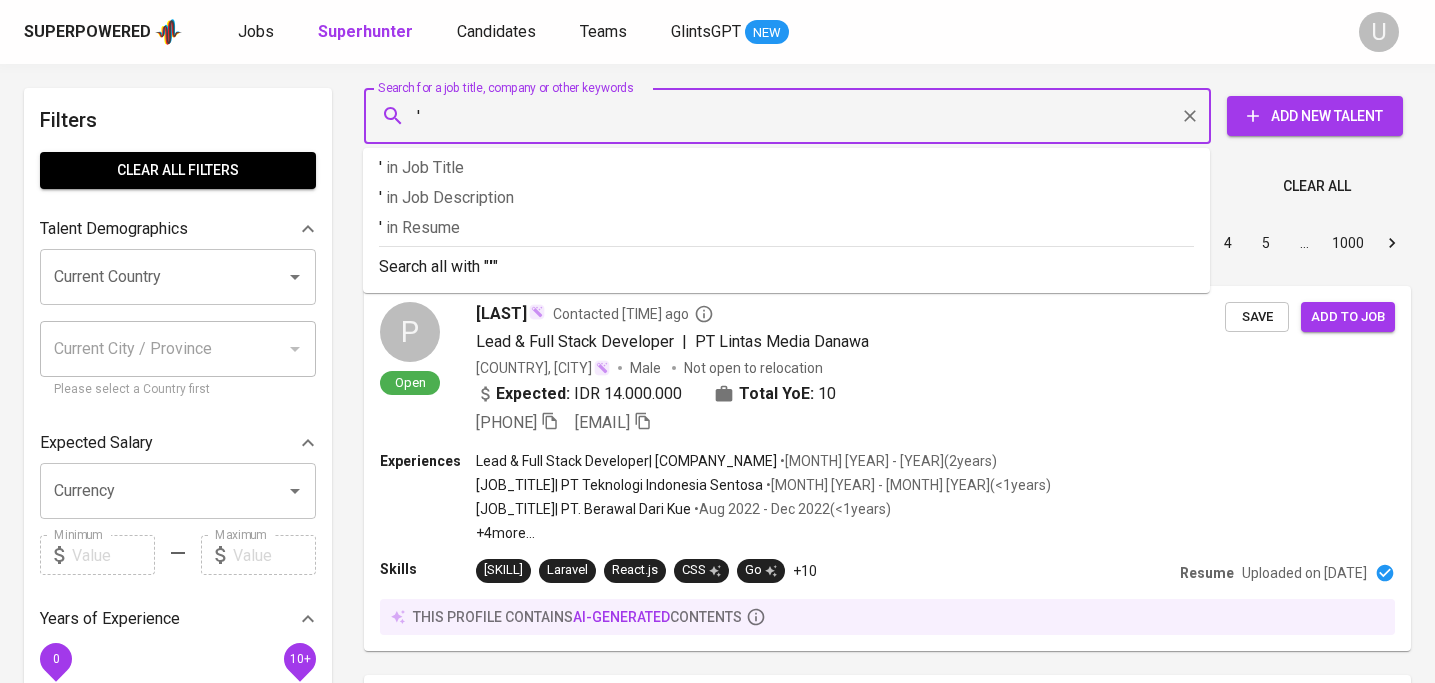 paste on "Maria Nathania Karina A.W." 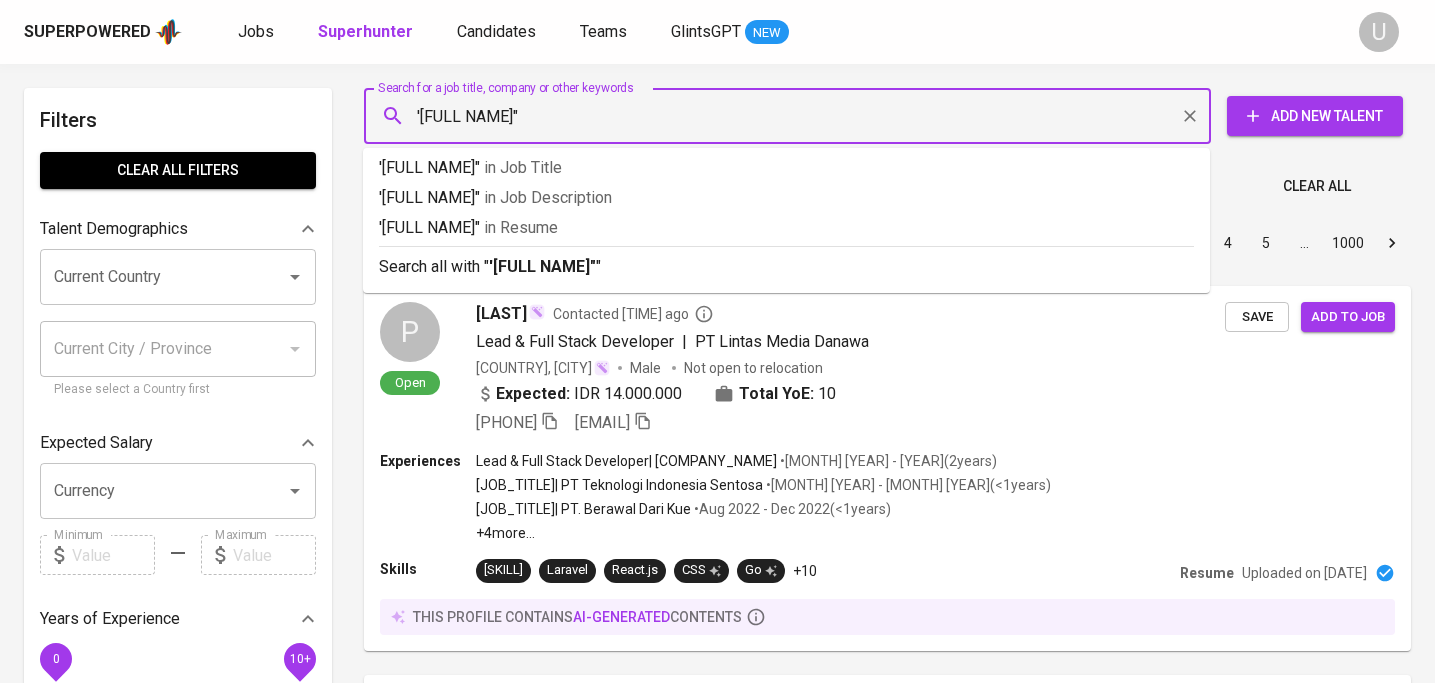 click on "'Maria Nathania Karina A.W."" at bounding box center (792, 116) 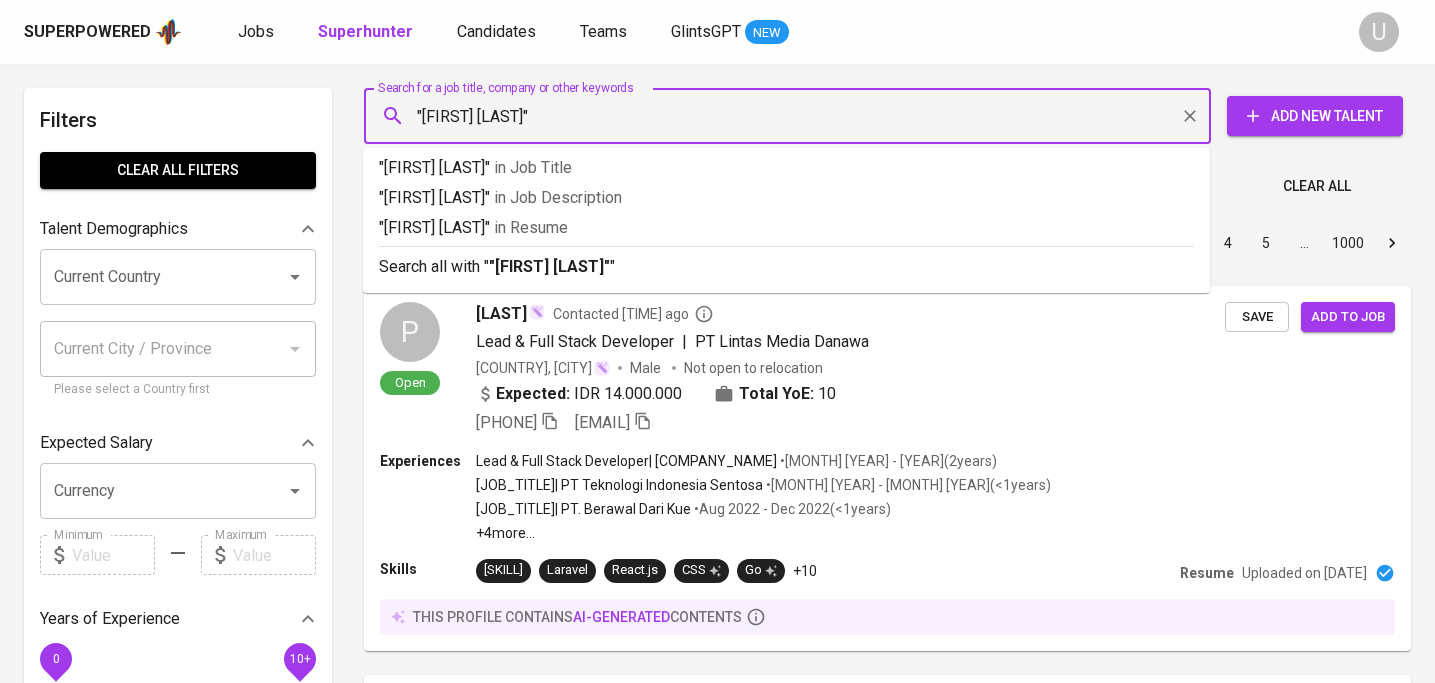 type on ""Maria Nathania Karina A.W."" 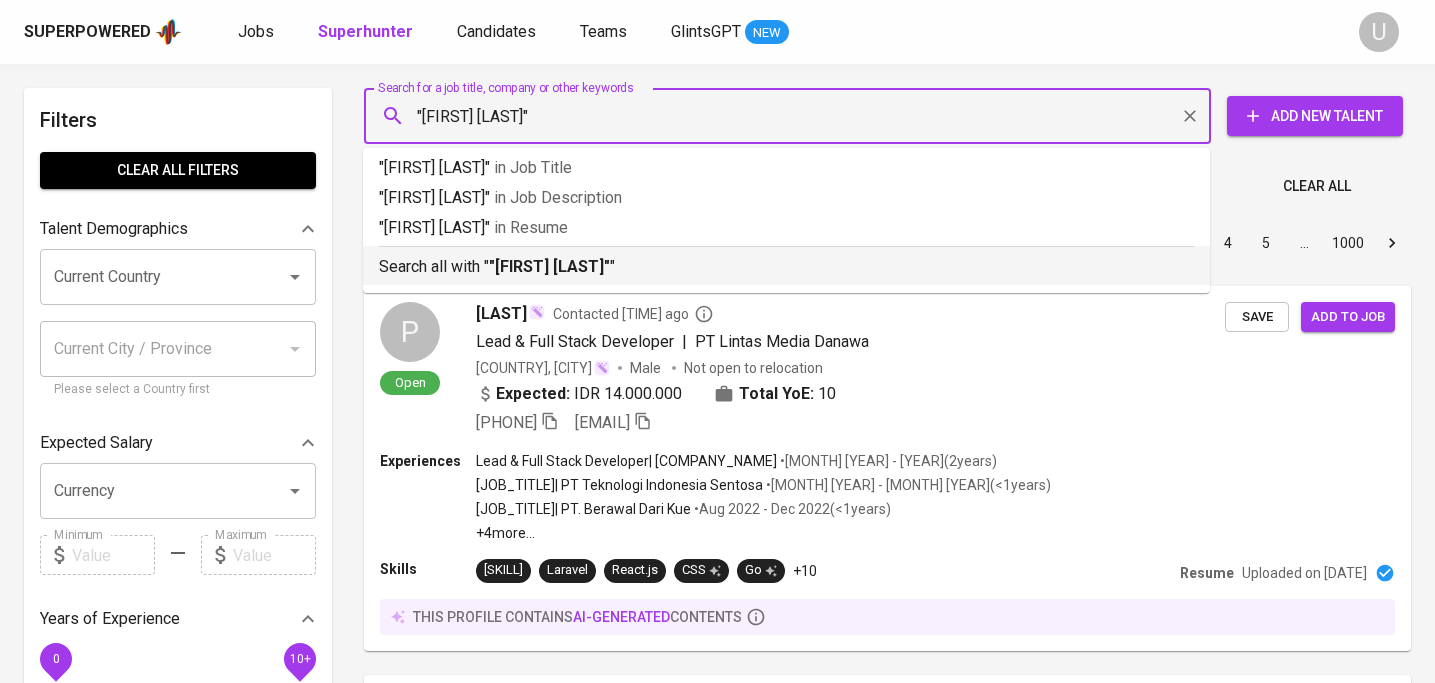 click on ""Maria Nathania Karina A.W."" at bounding box center [549, 266] 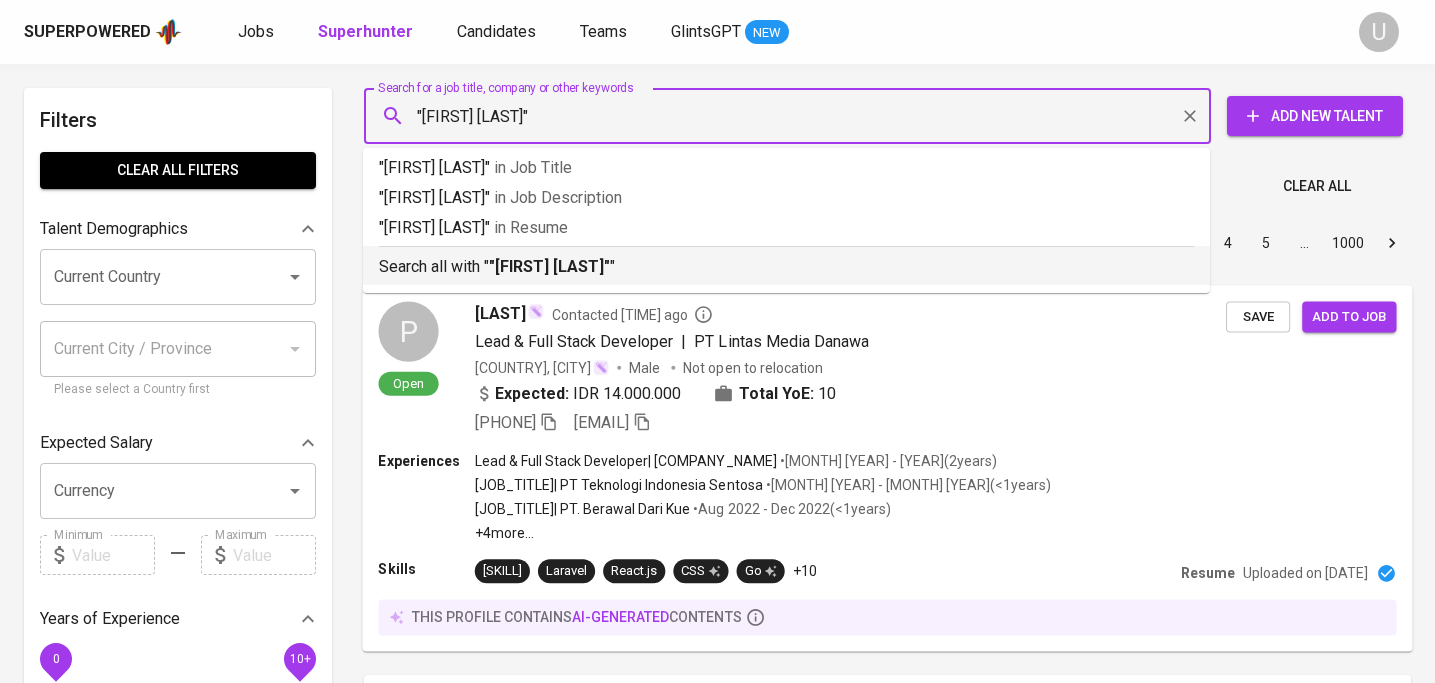 type 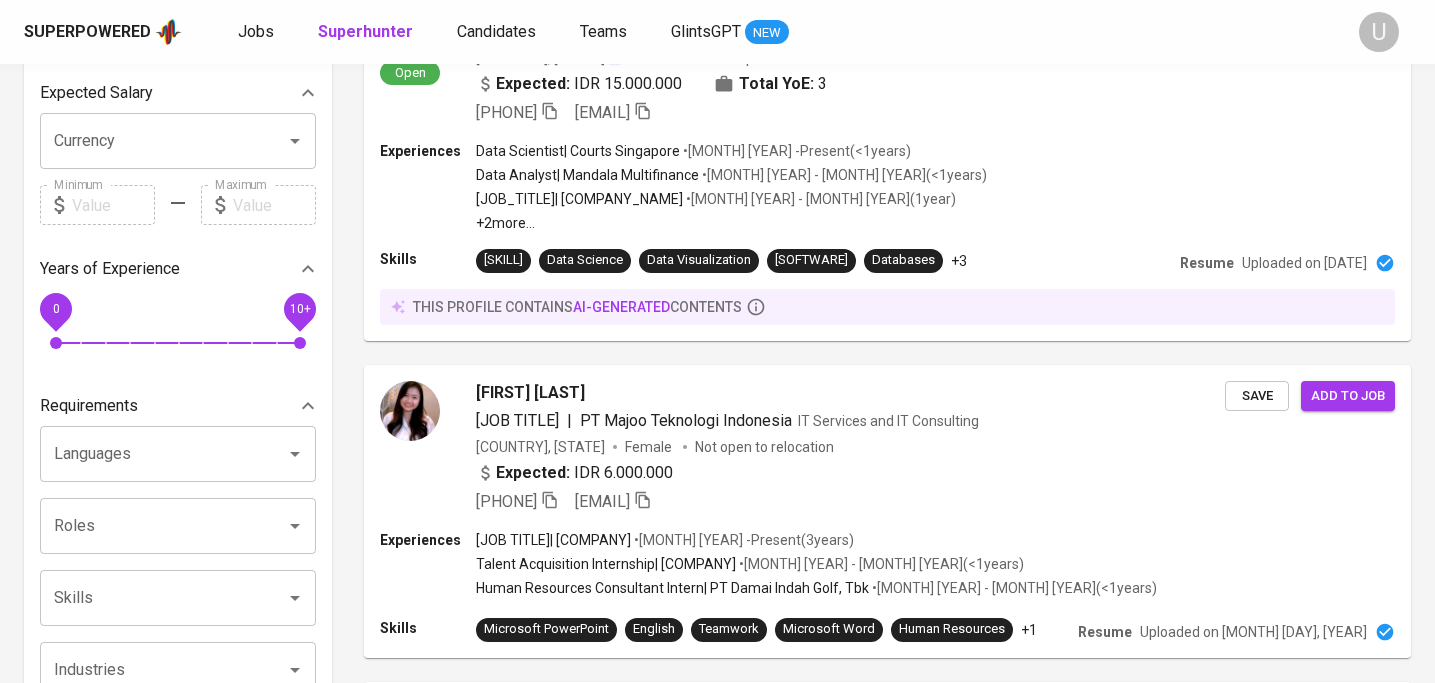 scroll, scrollTop: 354, scrollLeft: 0, axis: vertical 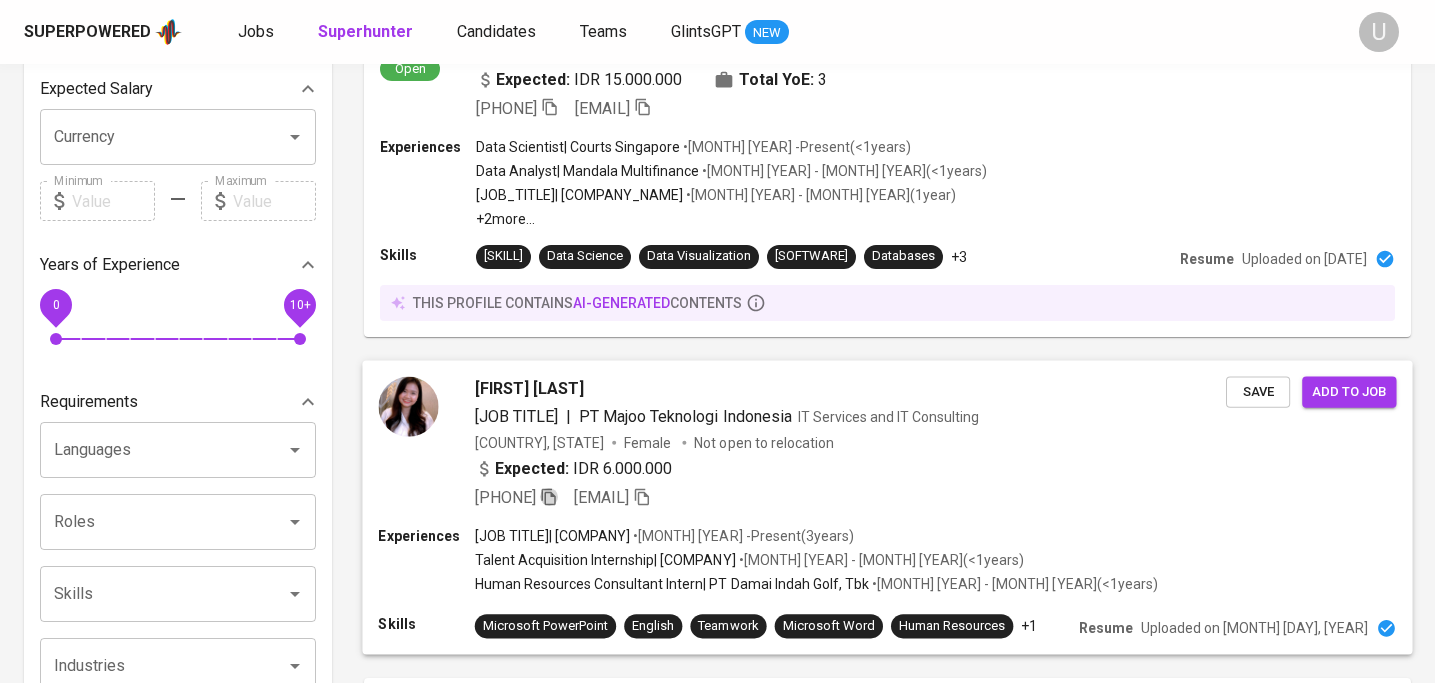 click 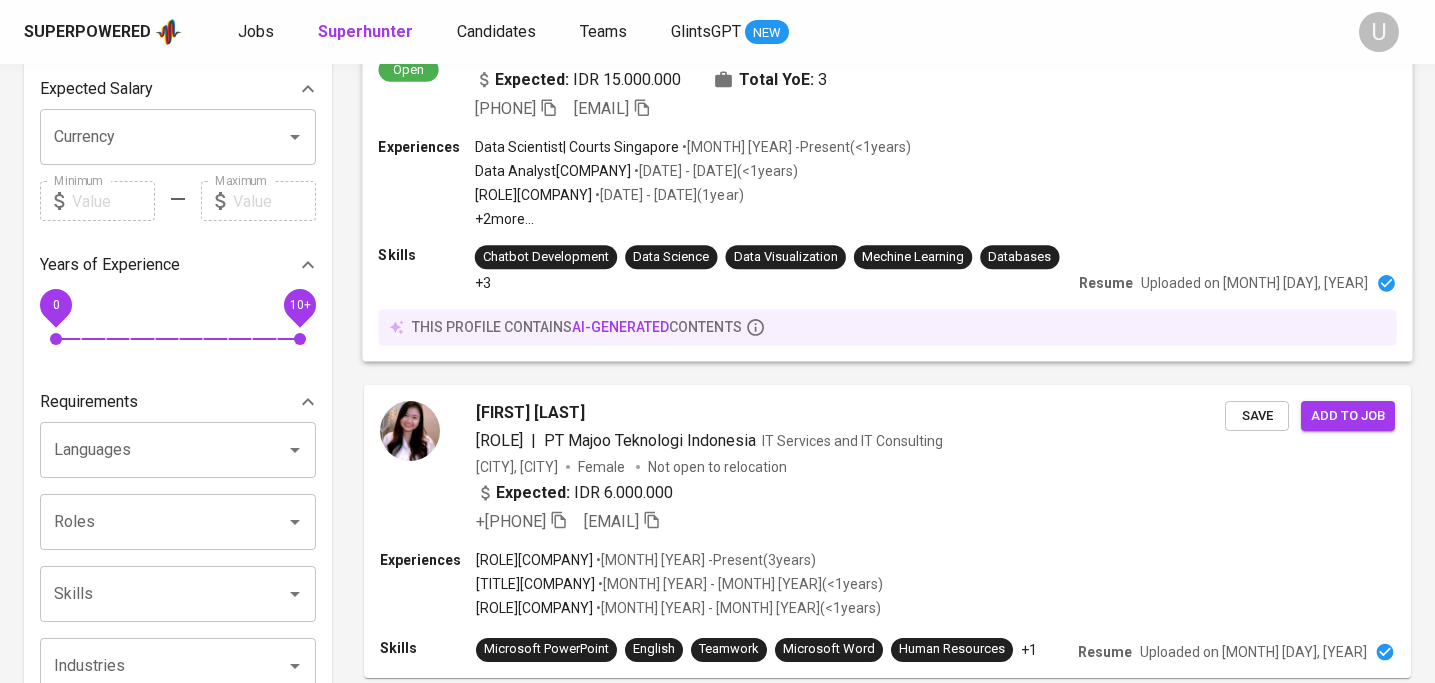 scroll, scrollTop: 0, scrollLeft: 0, axis: both 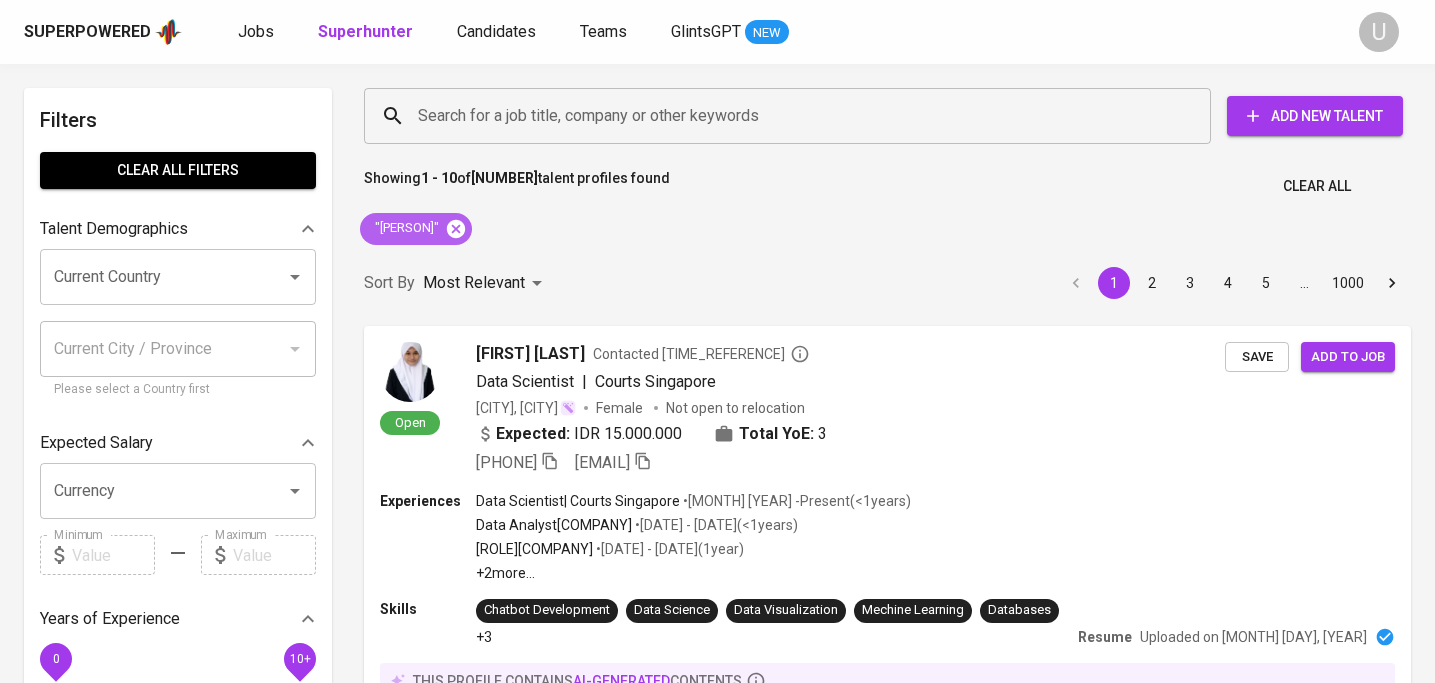 click 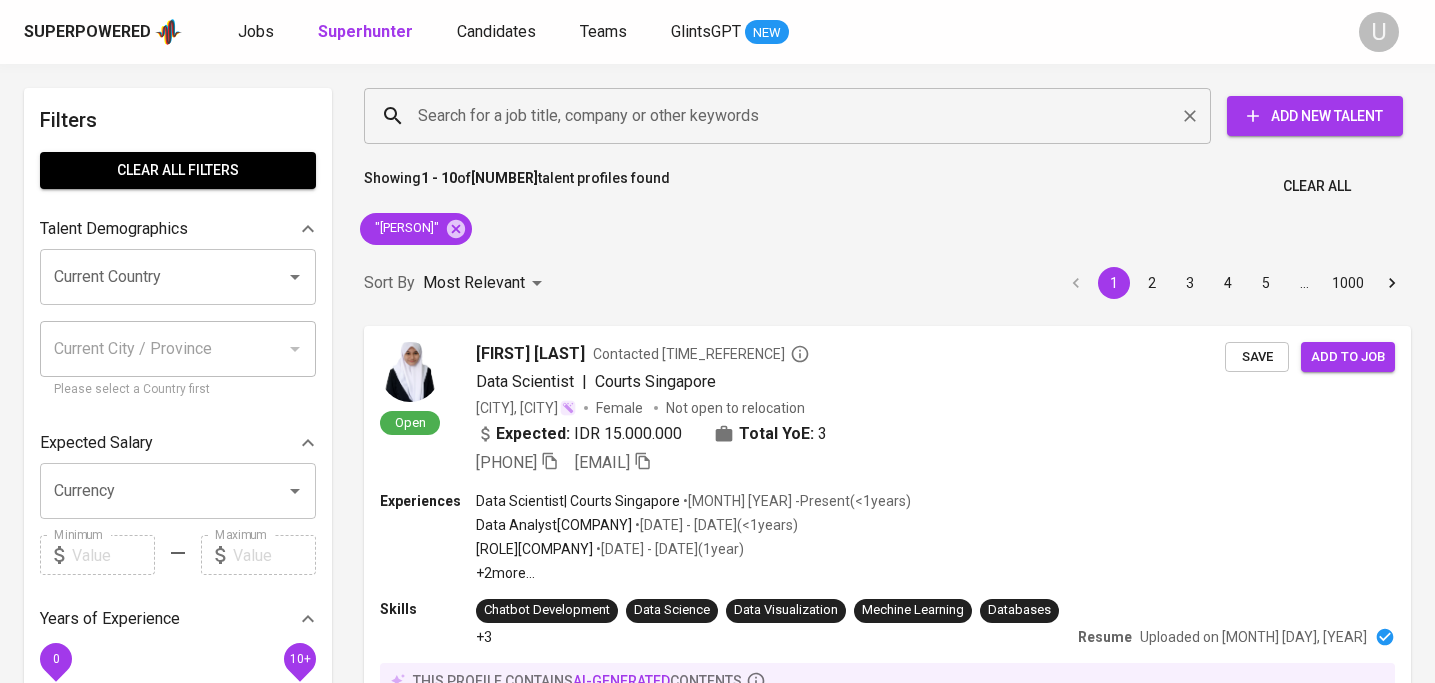 click on "Search for a job title, company or other keywords" at bounding box center (792, 116) 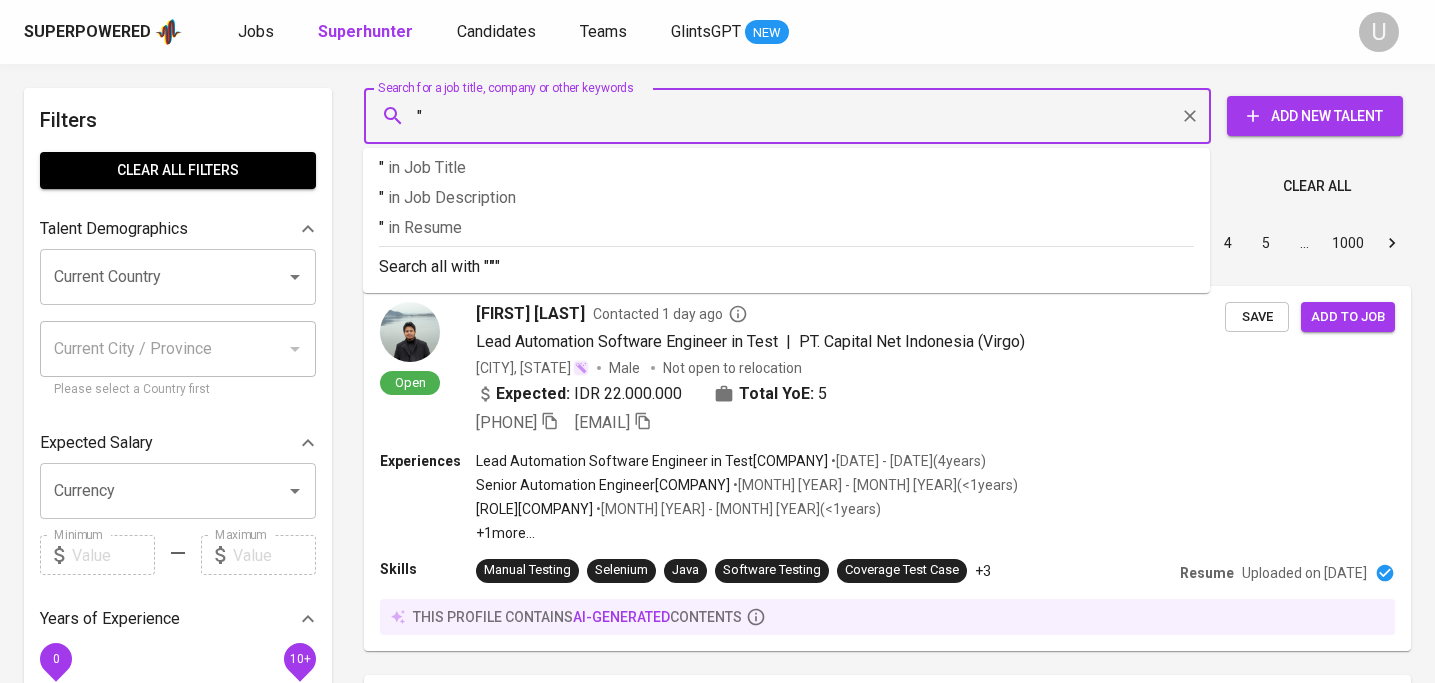 paste on "Katarina Fressa" 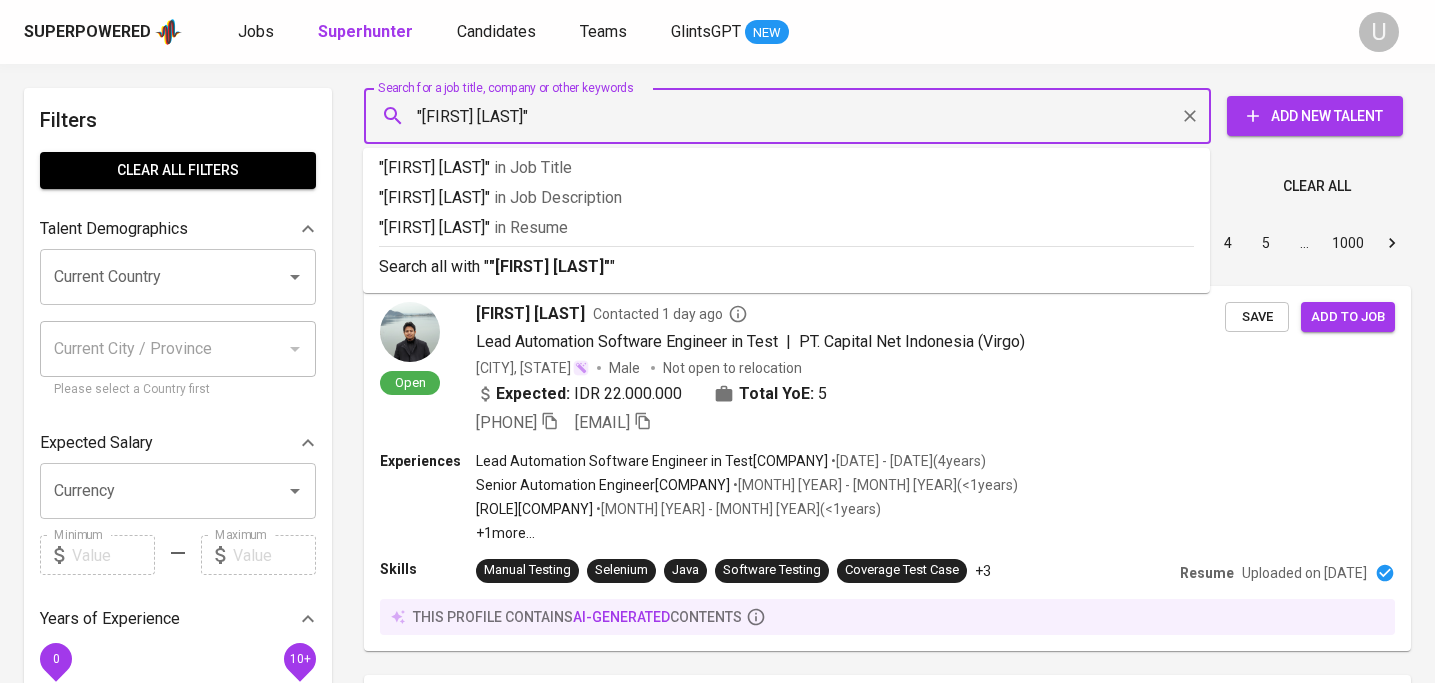 type on ""Katarina Fressa"" 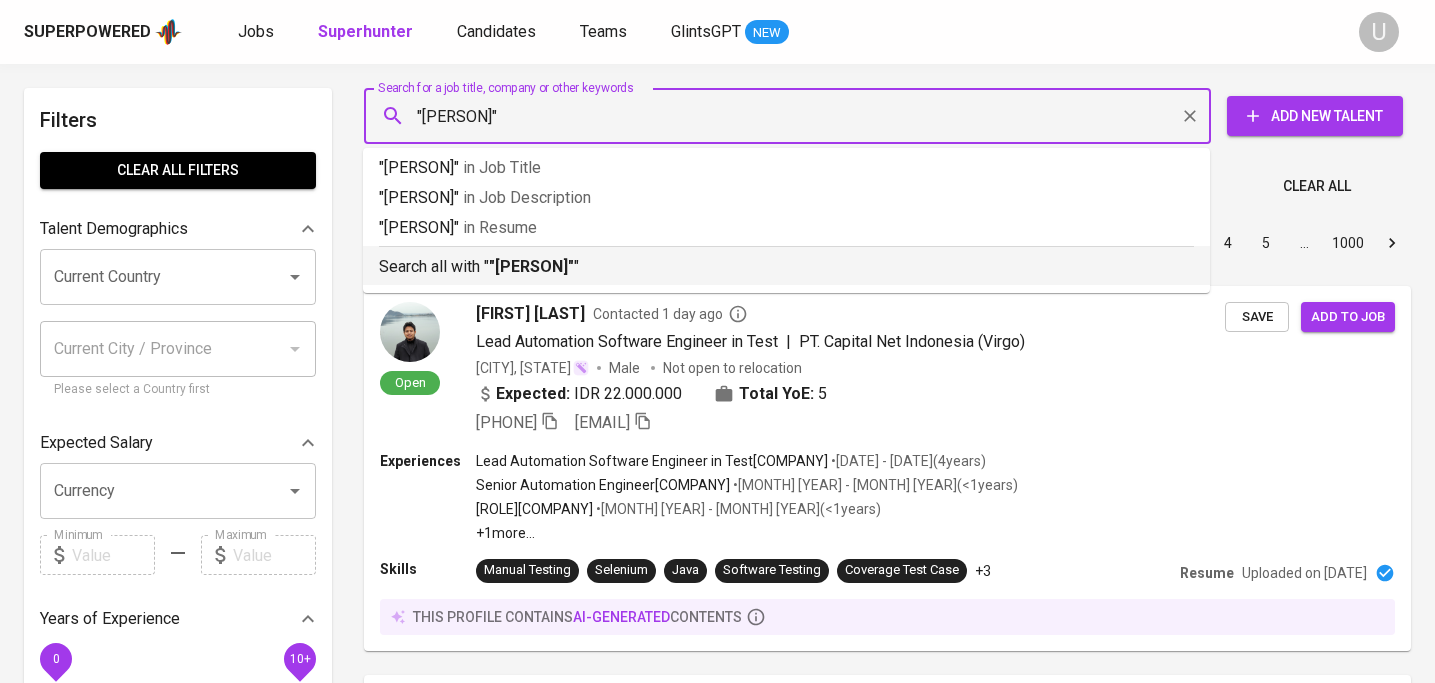click on "Search all with " "Katarina Fressa" "" at bounding box center (786, 267) 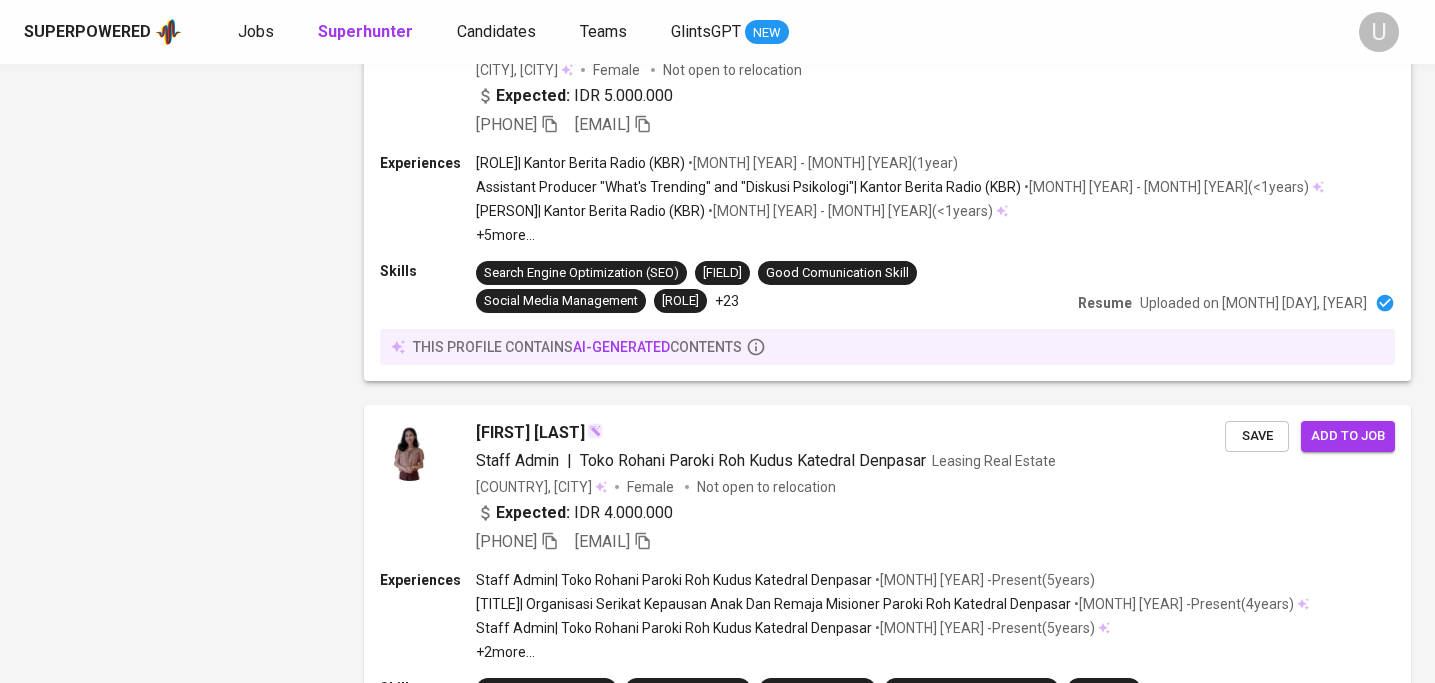 scroll, scrollTop: 3656, scrollLeft: 0, axis: vertical 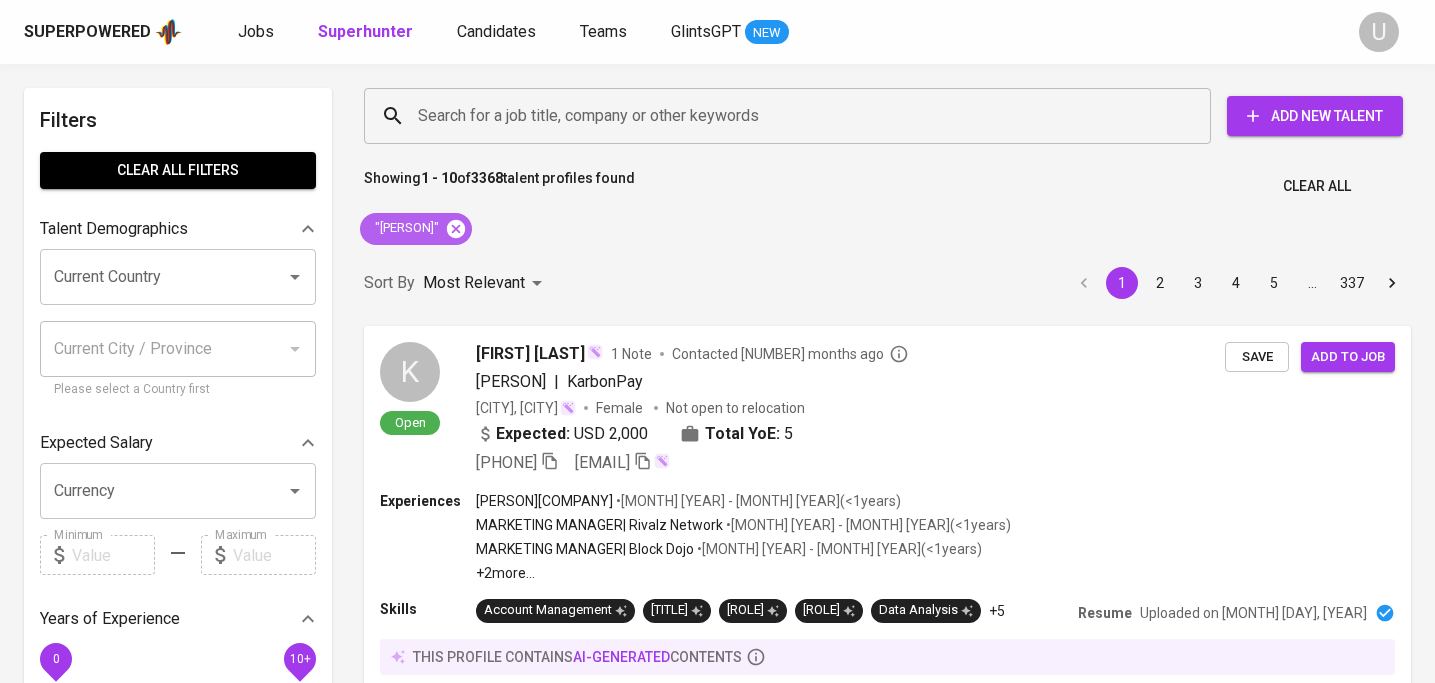 click 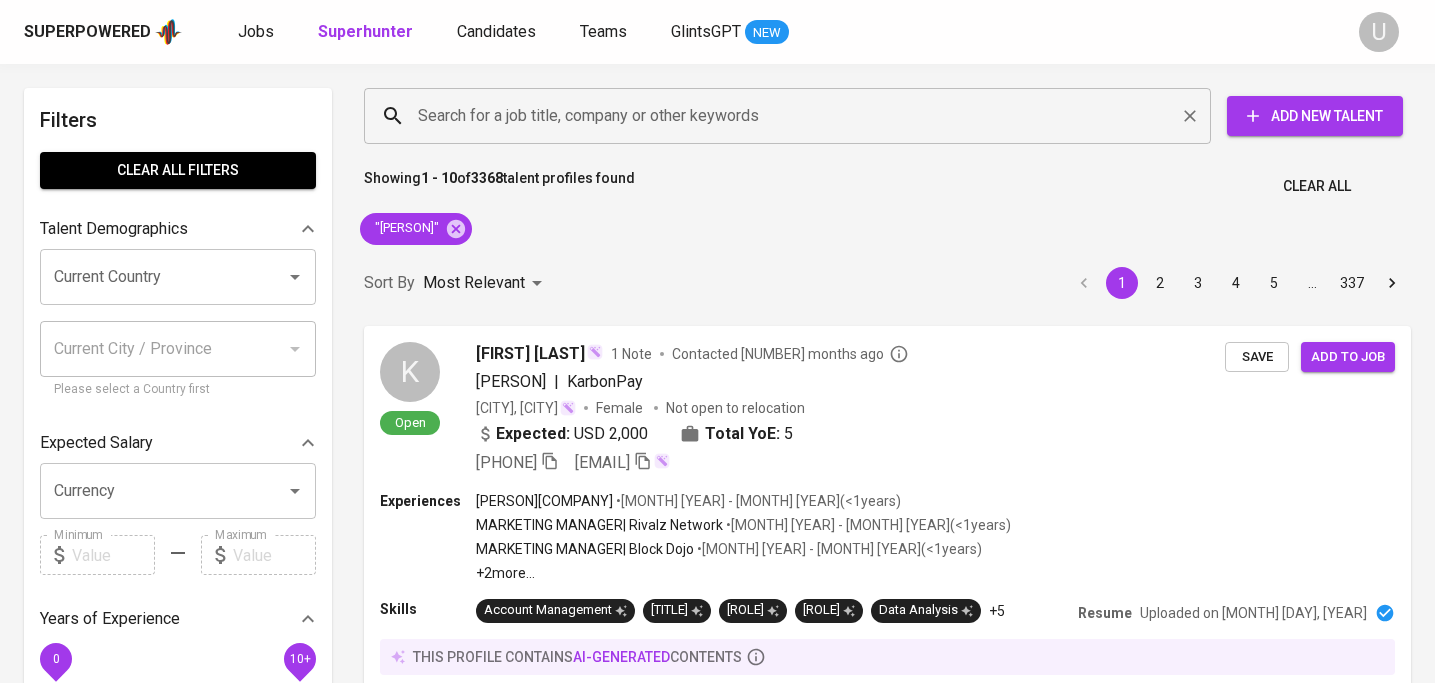 click on "Search for a job title, company or other keywords" at bounding box center [792, 116] 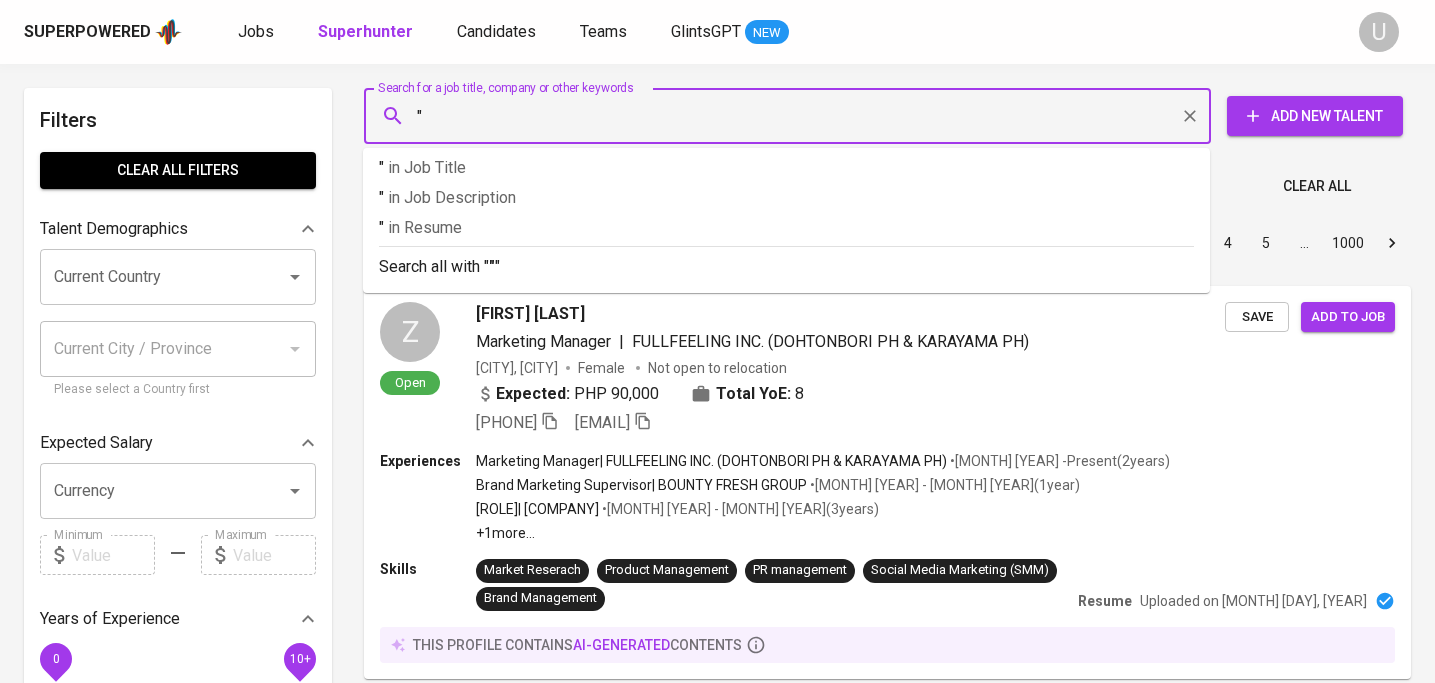 paste on "Adelyn Alvincia" 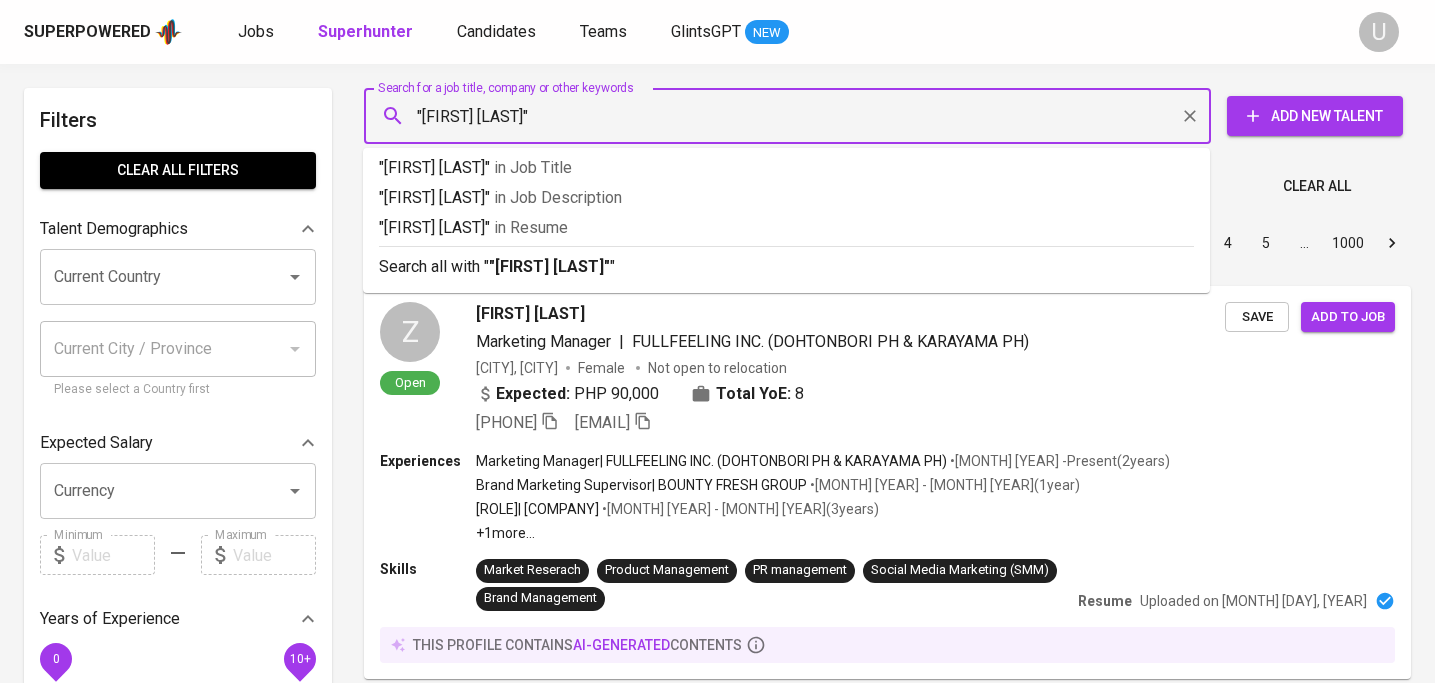 type on ""Adelyn Alvincia"" 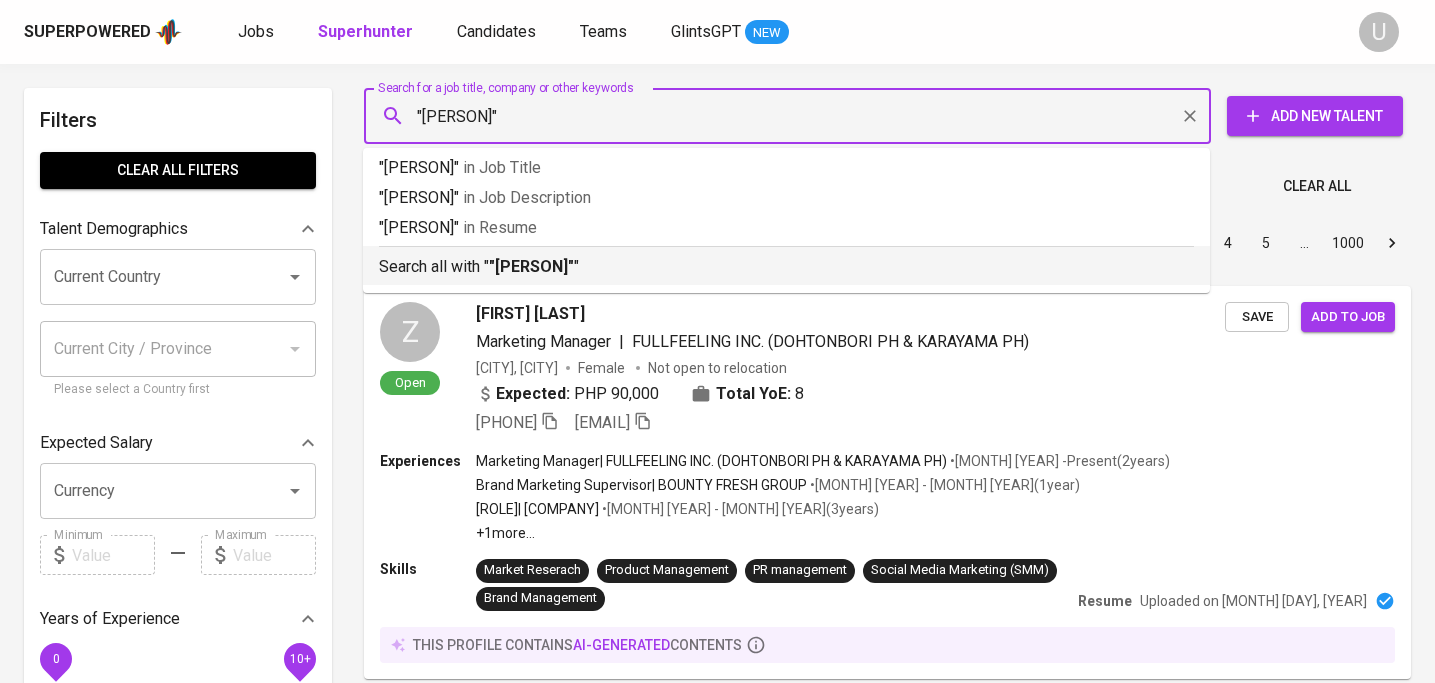 click on ""Adelyn Alvincia"" at bounding box center (531, 266) 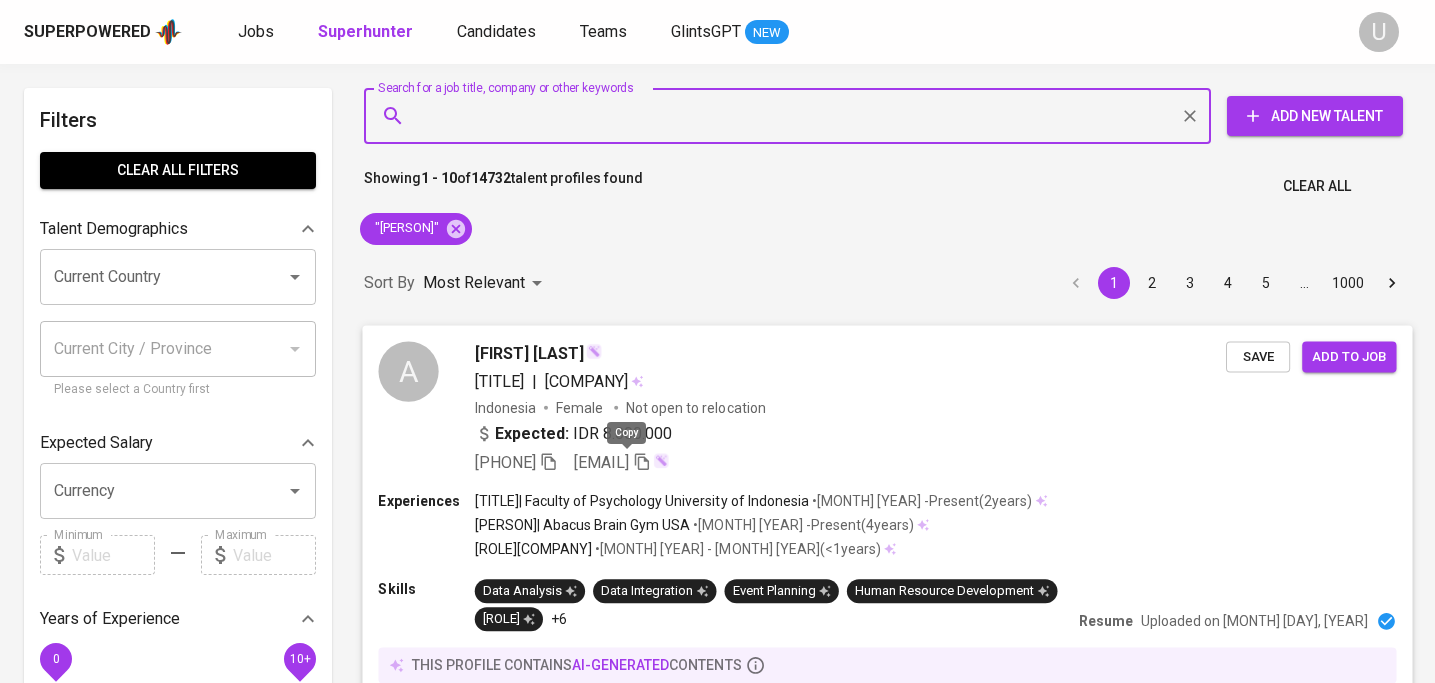 click 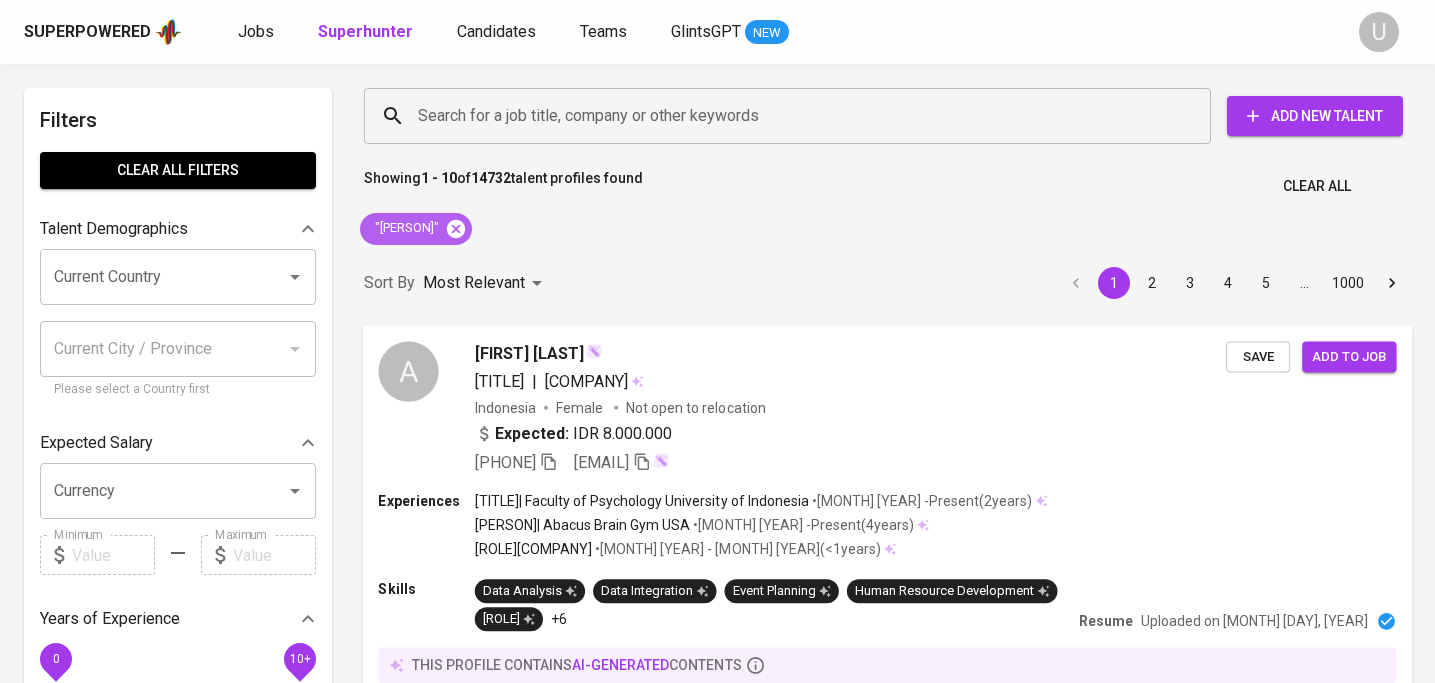 click 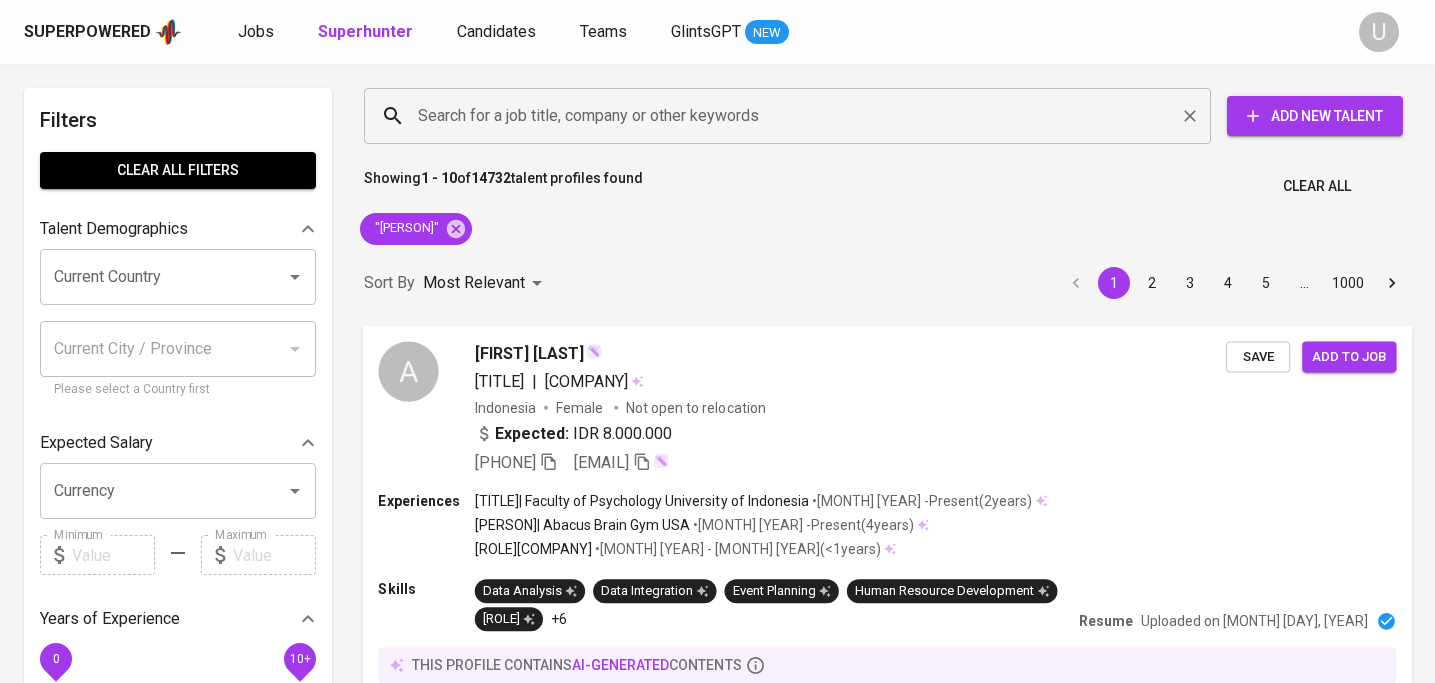 click on "Search for a job title, company or other keywords" at bounding box center (792, 116) 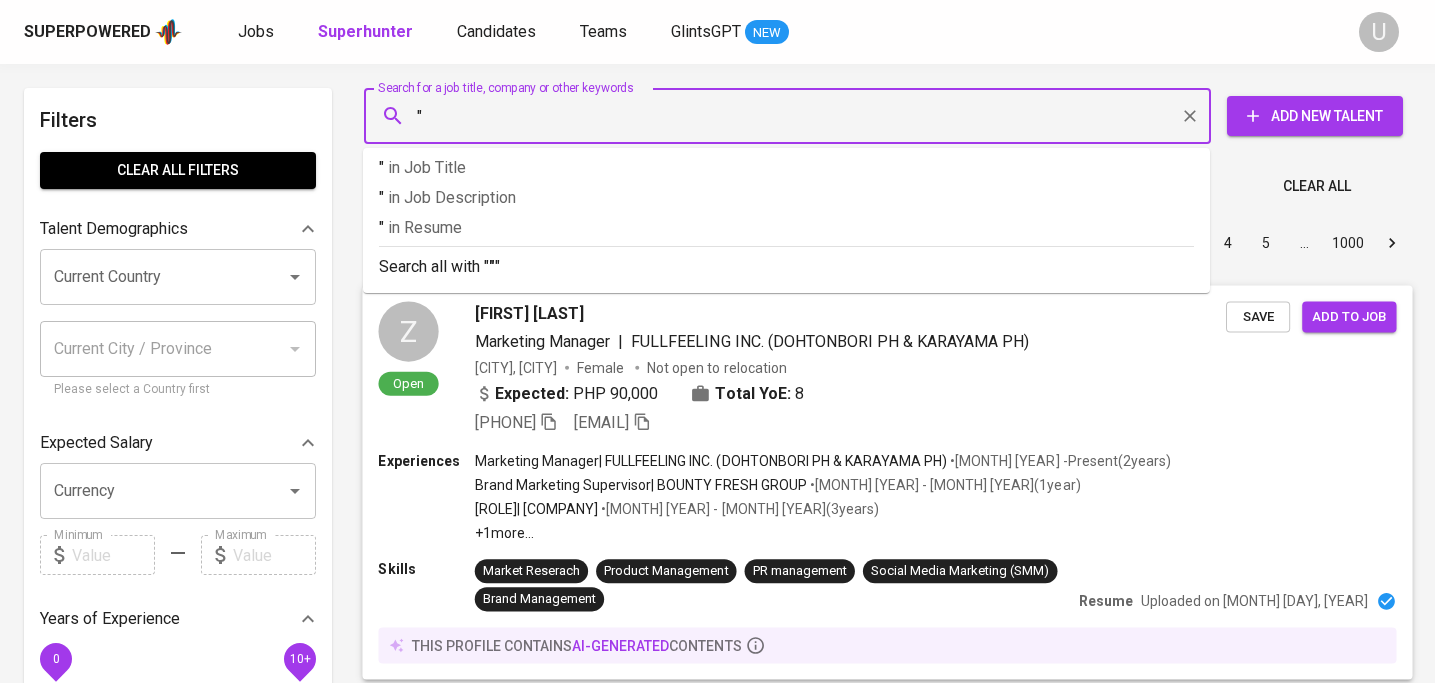 paste on "Wiwin Mbuka" 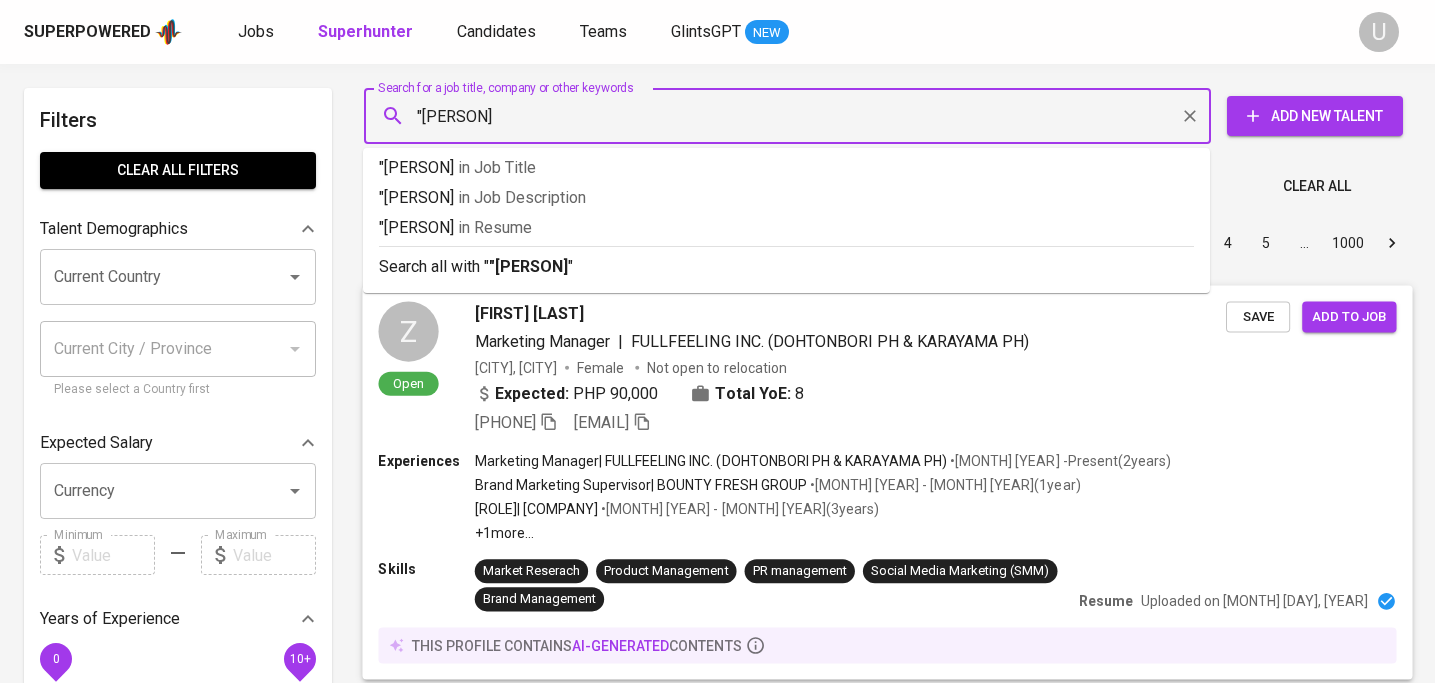 type on ""Wiwin Mbuka"" 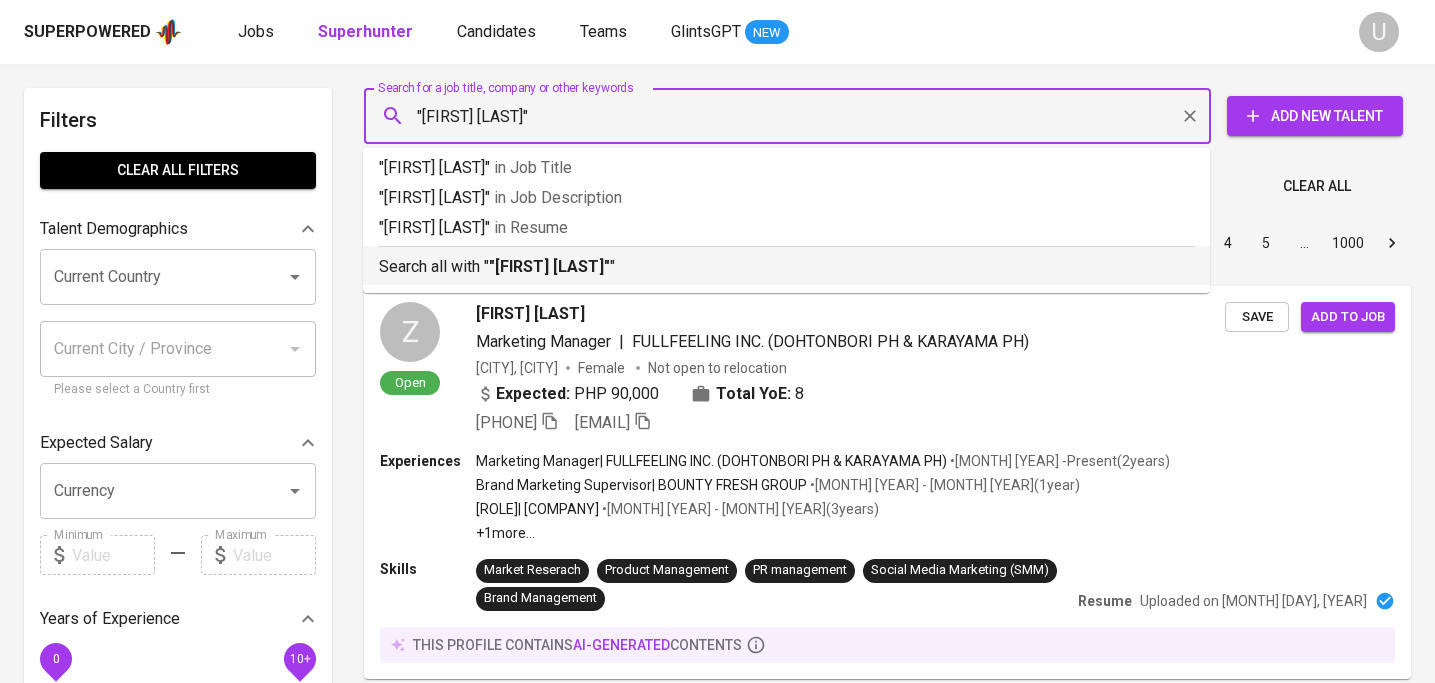 click on ""Wiwin Mbuka"" at bounding box center [549, 266] 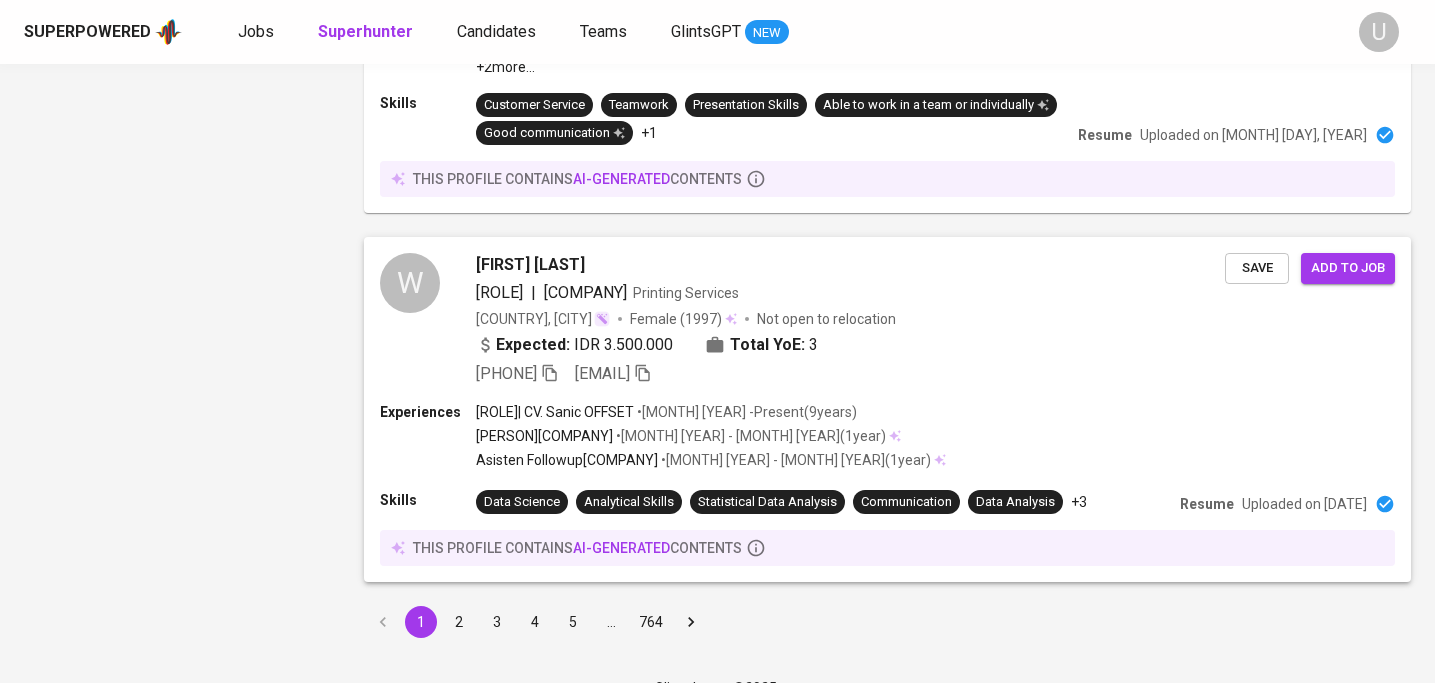 scroll, scrollTop: 3444, scrollLeft: 0, axis: vertical 